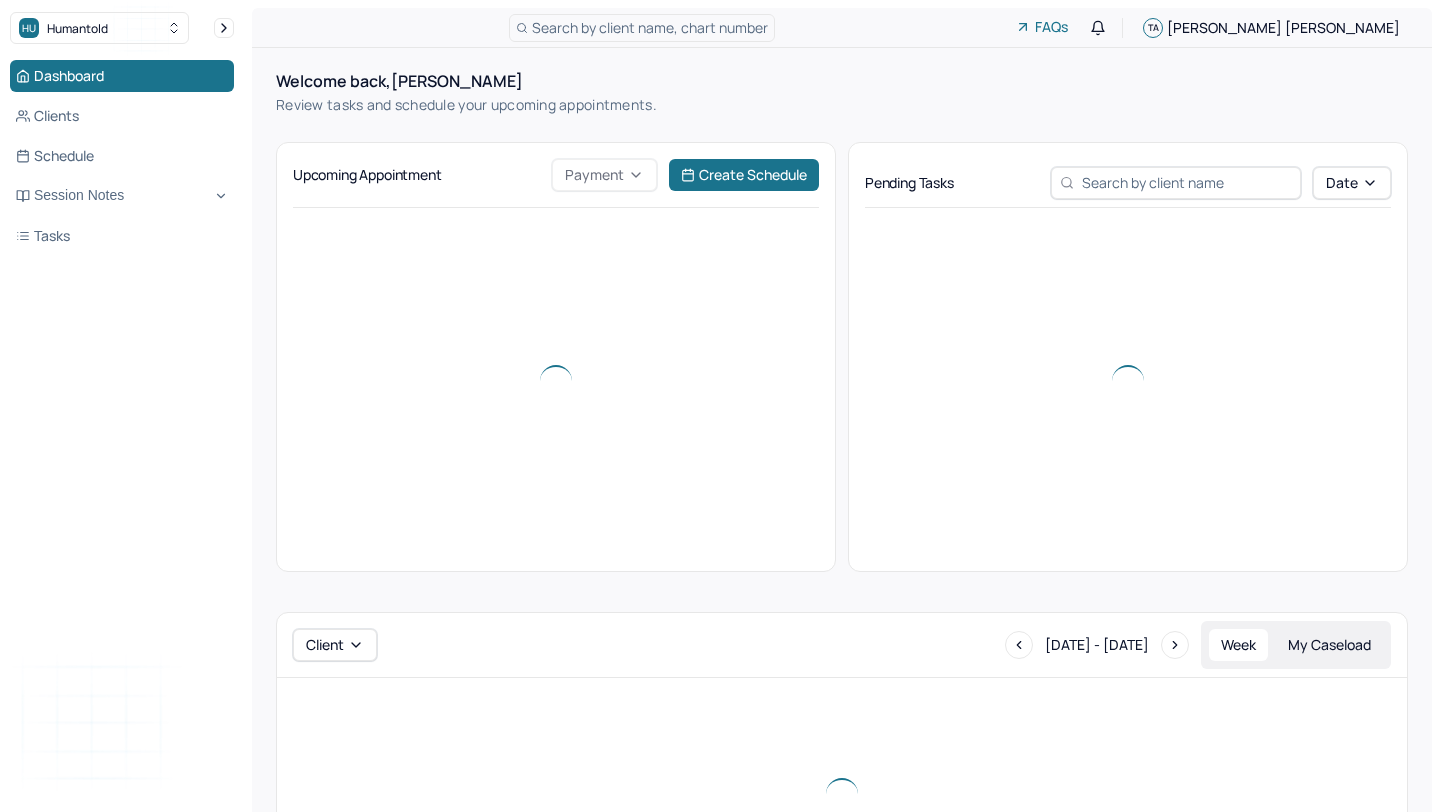 scroll, scrollTop: 0, scrollLeft: 0, axis: both 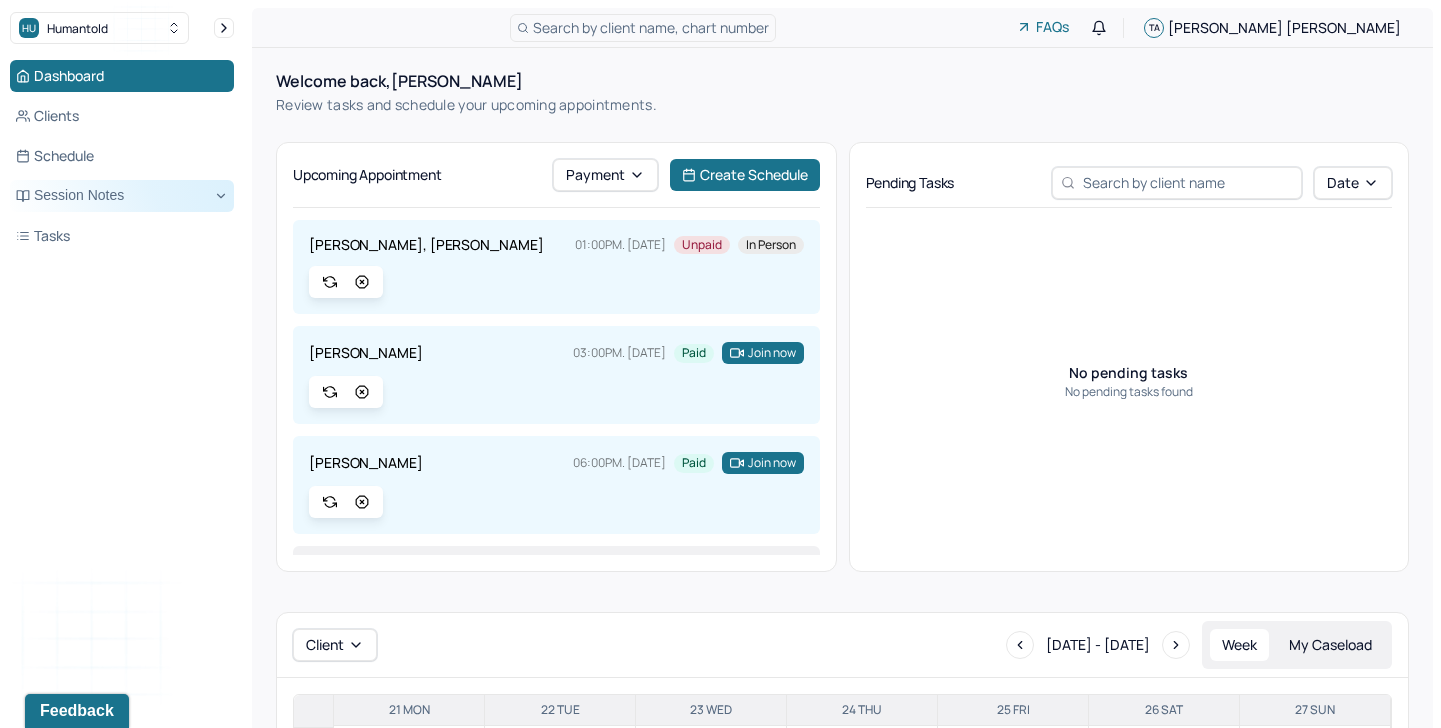 click on "Session Notes" at bounding box center (122, 196) 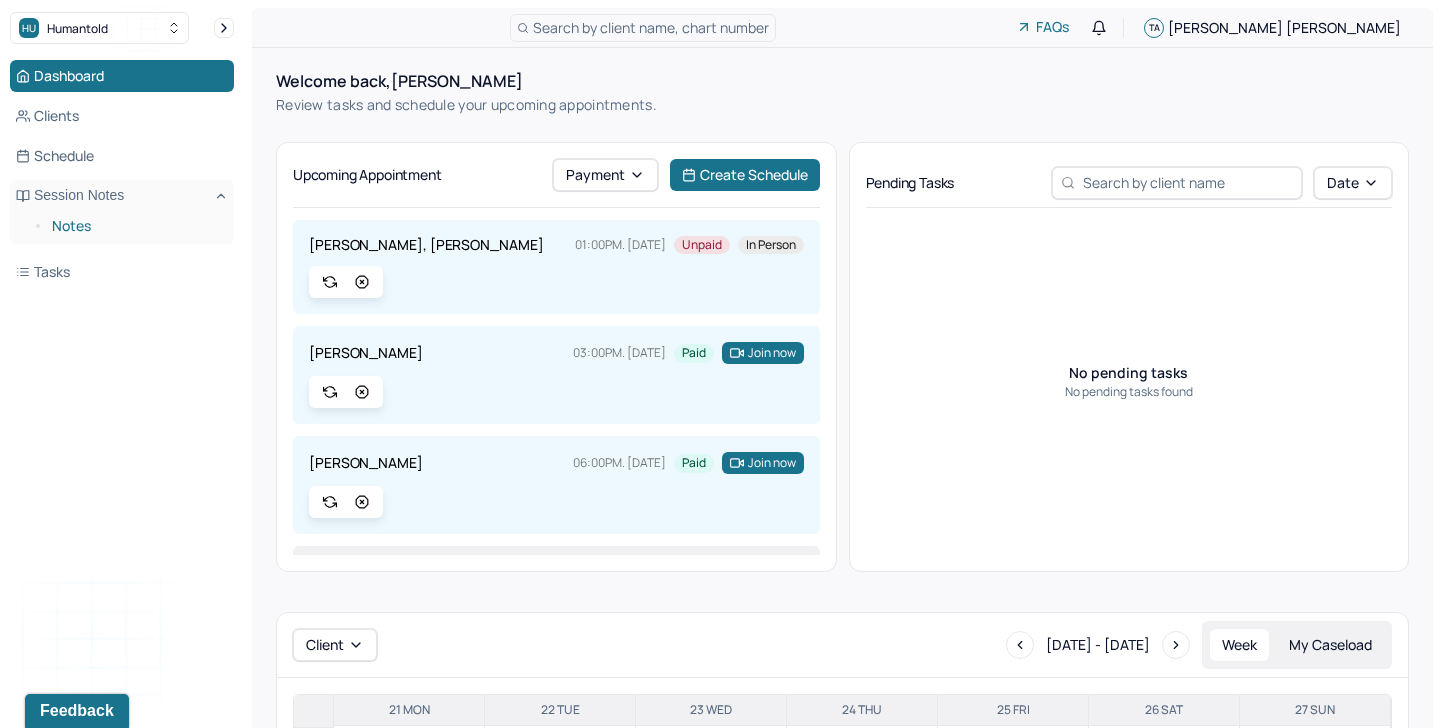 click on "Notes" at bounding box center (135, 226) 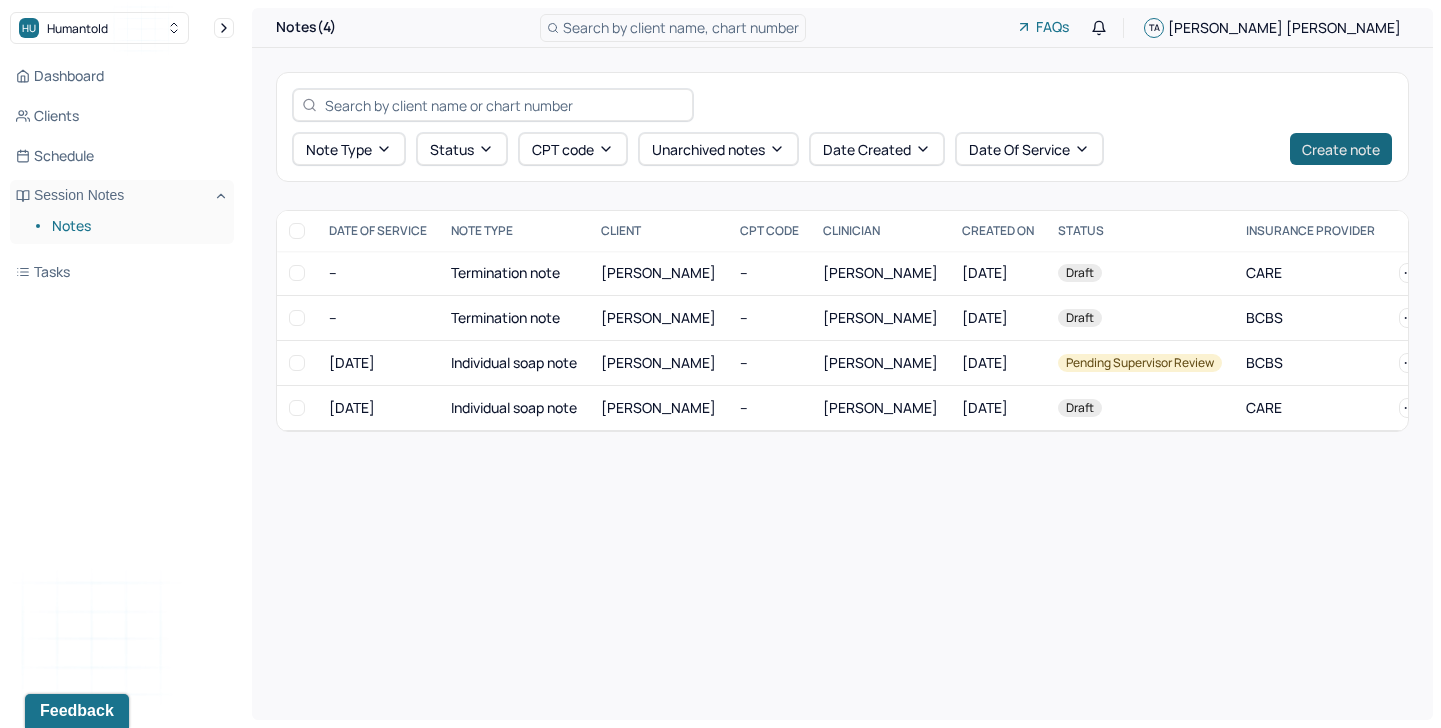 click on "Create note" at bounding box center (1341, 149) 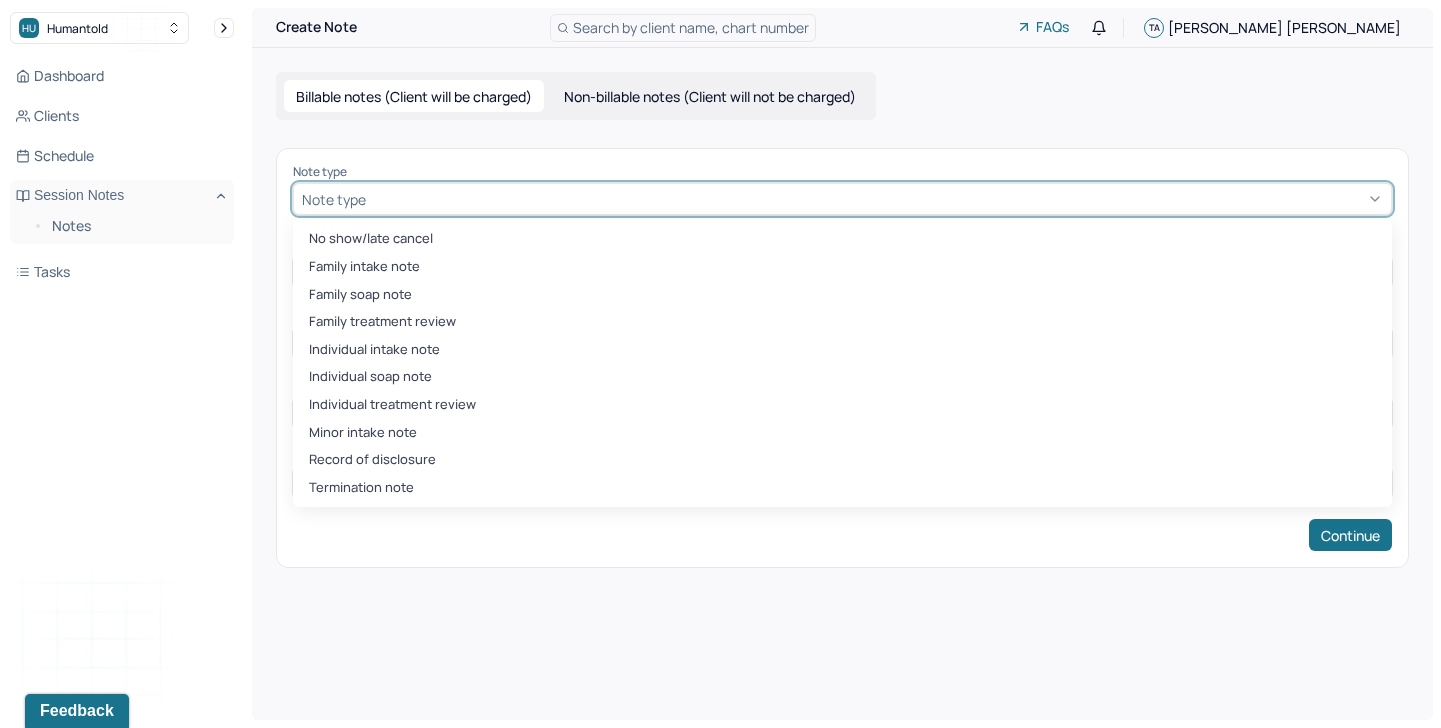 click at bounding box center (876, 199) 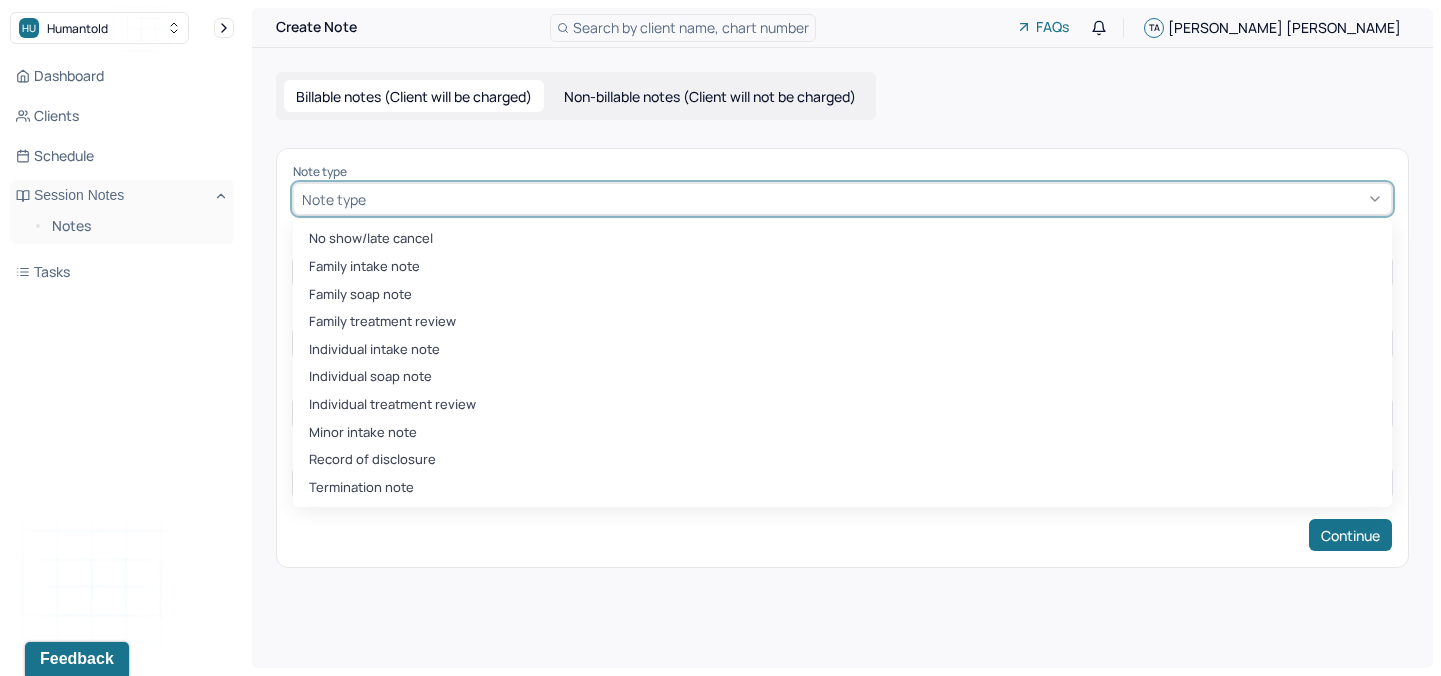 click at bounding box center (876, 199) 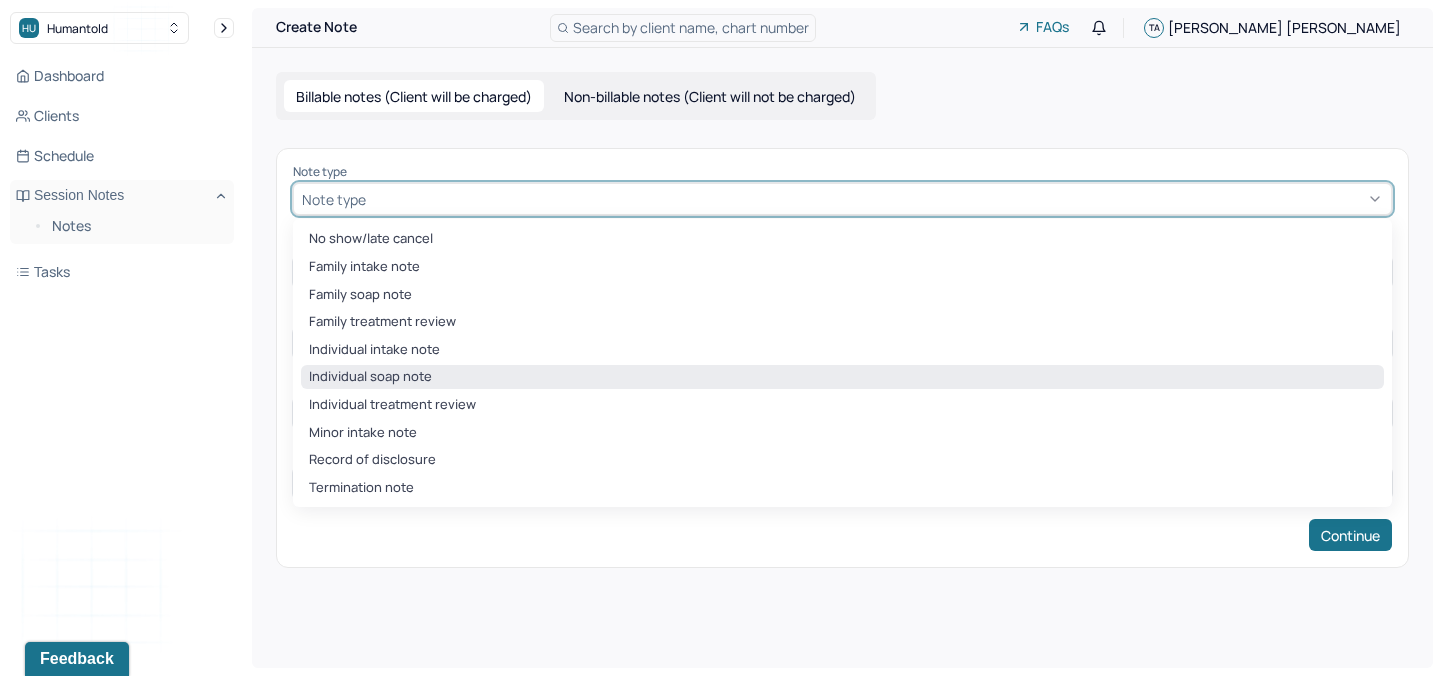 click on "Individual soap note" at bounding box center (842, 377) 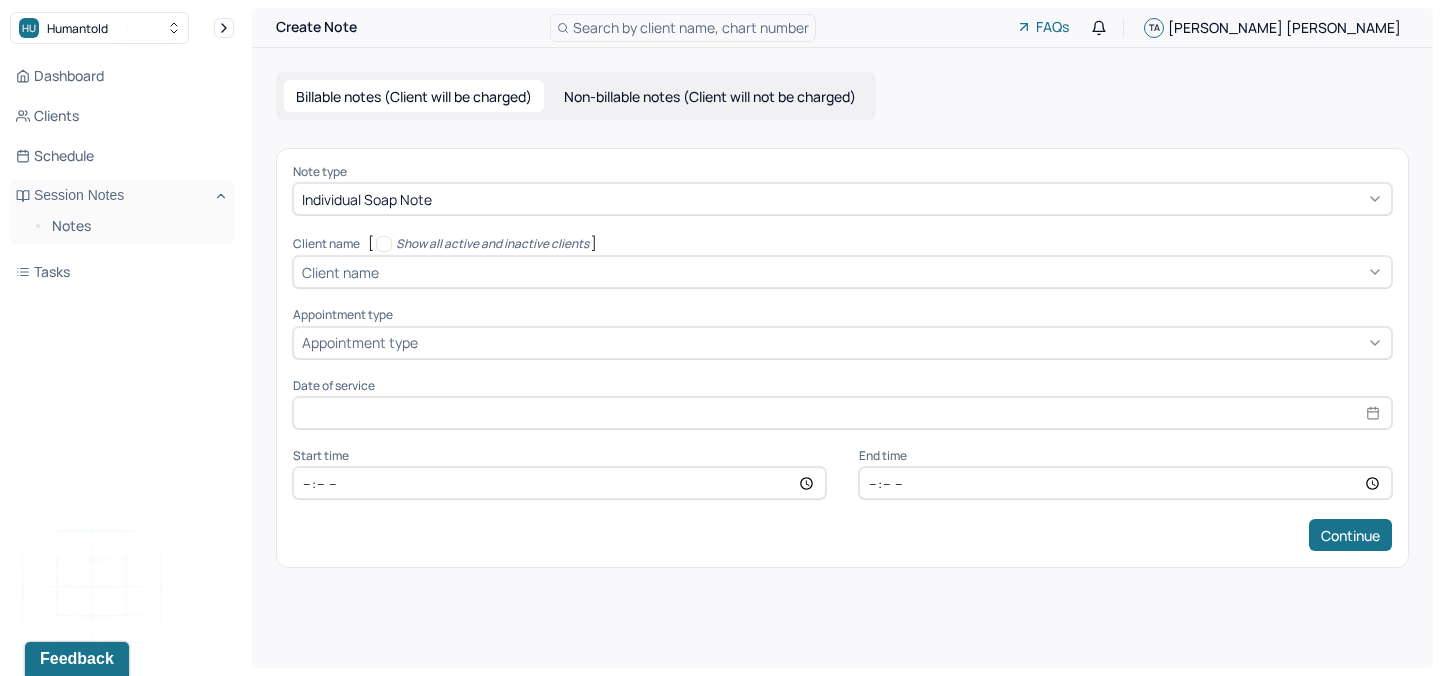 click on "Note type Individual soap note Client name [ Show all active and inactive clients ] Client name Supervisee name Appointment type Appointment type Date of service Start time End time Continue" at bounding box center [842, 358] 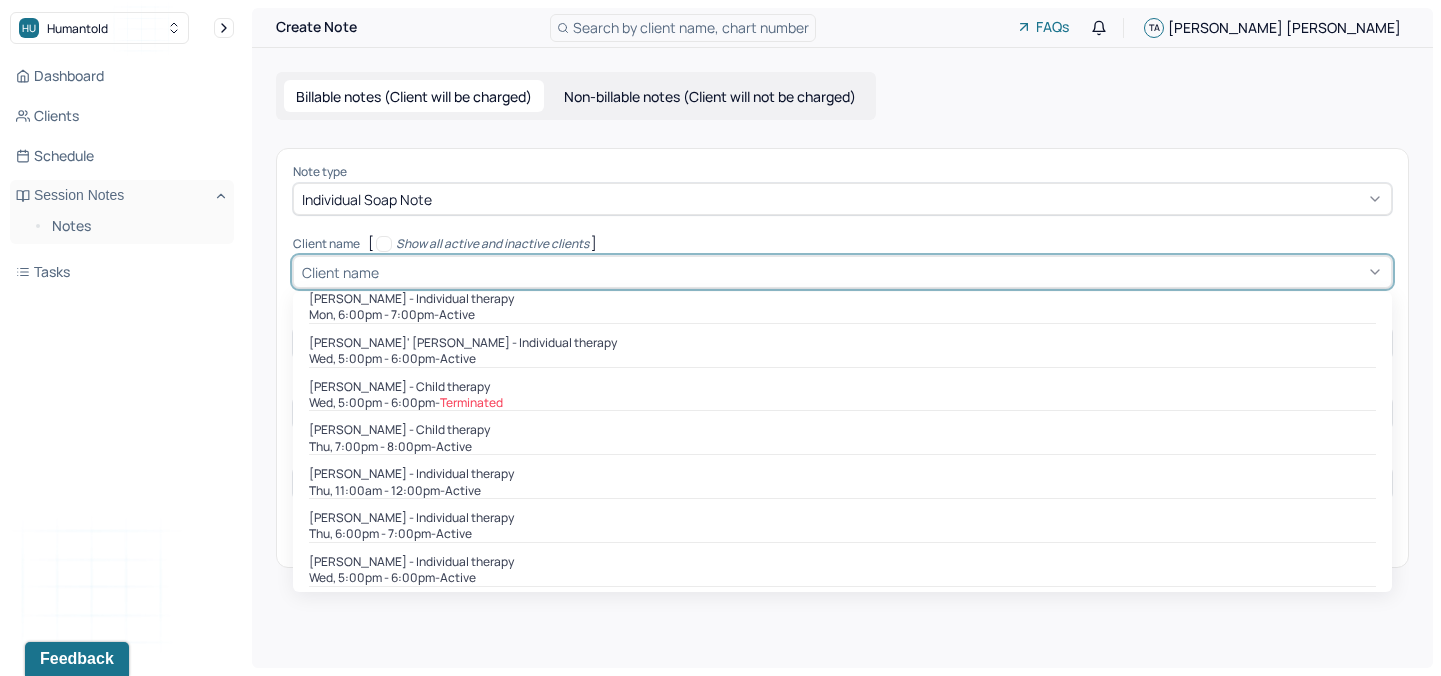 scroll, scrollTop: 1317, scrollLeft: 0, axis: vertical 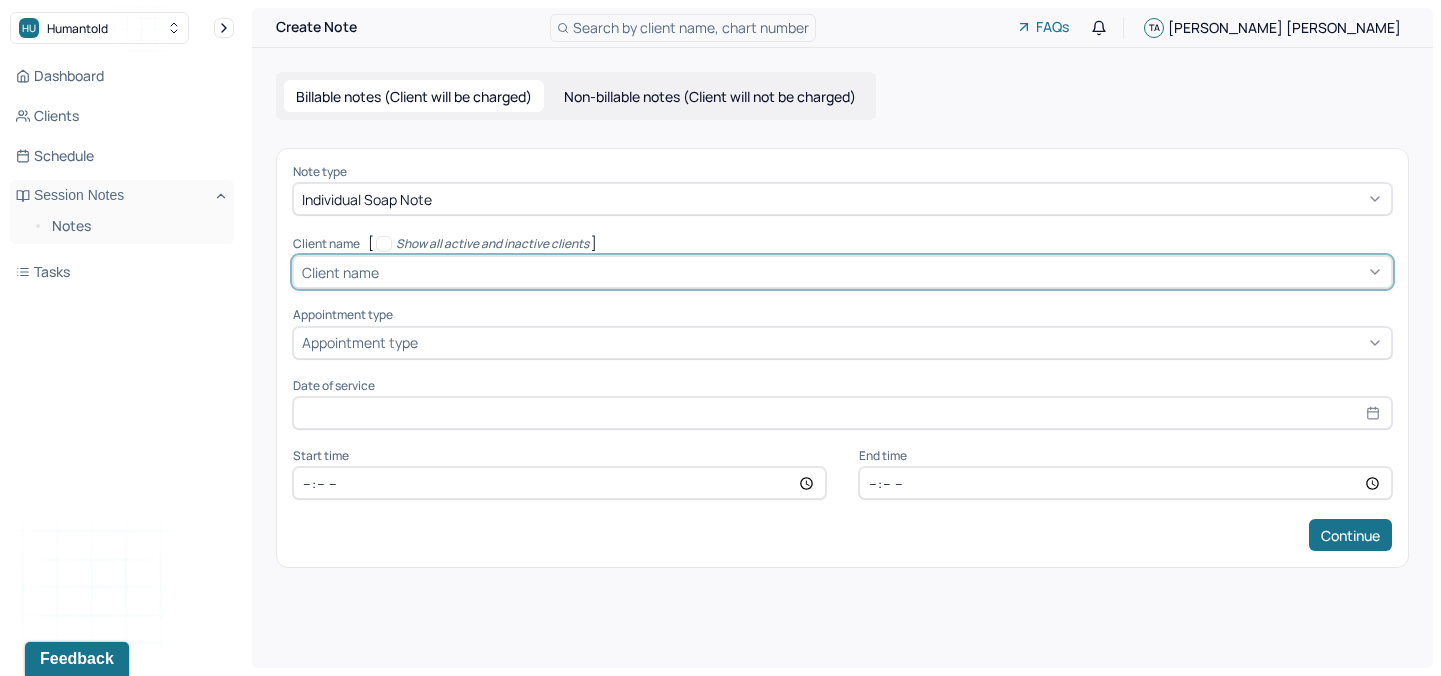 click on "Client name" at bounding box center (842, 272) 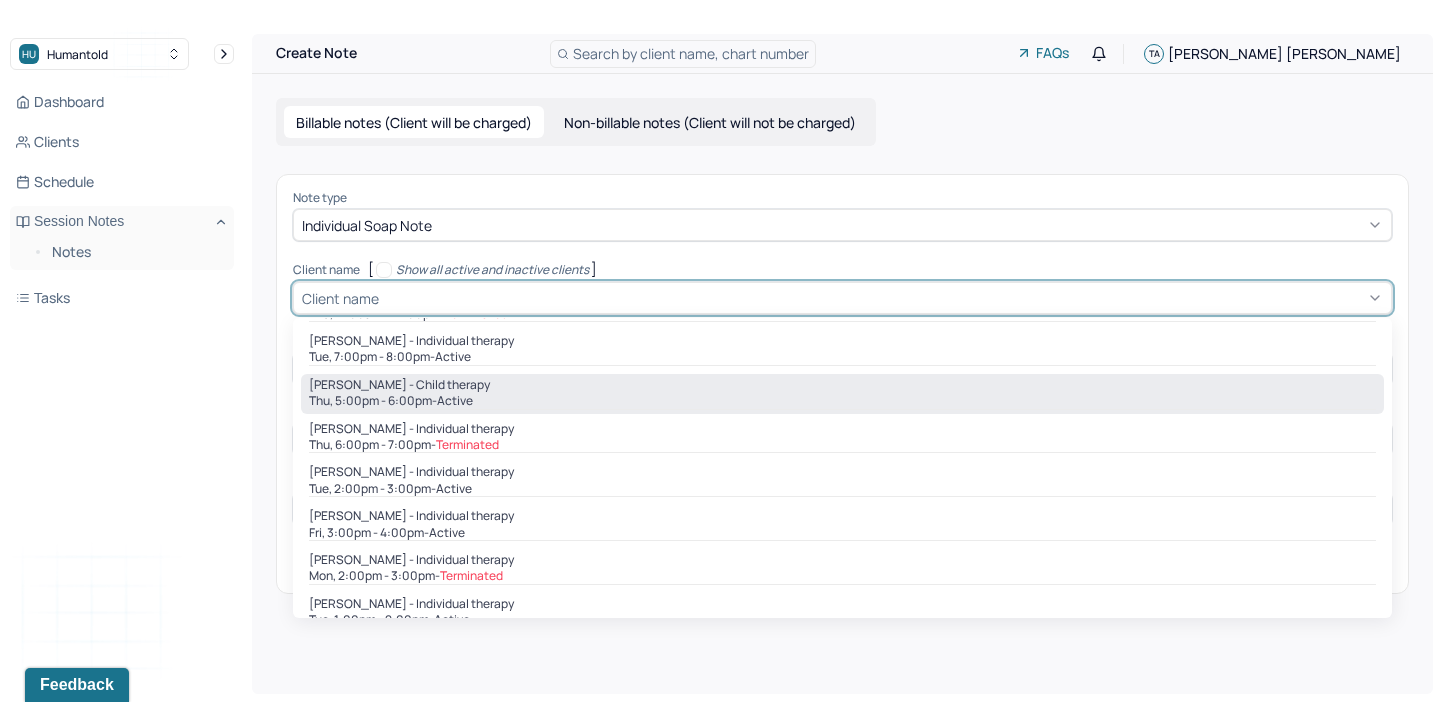 scroll, scrollTop: 357, scrollLeft: 0, axis: vertical 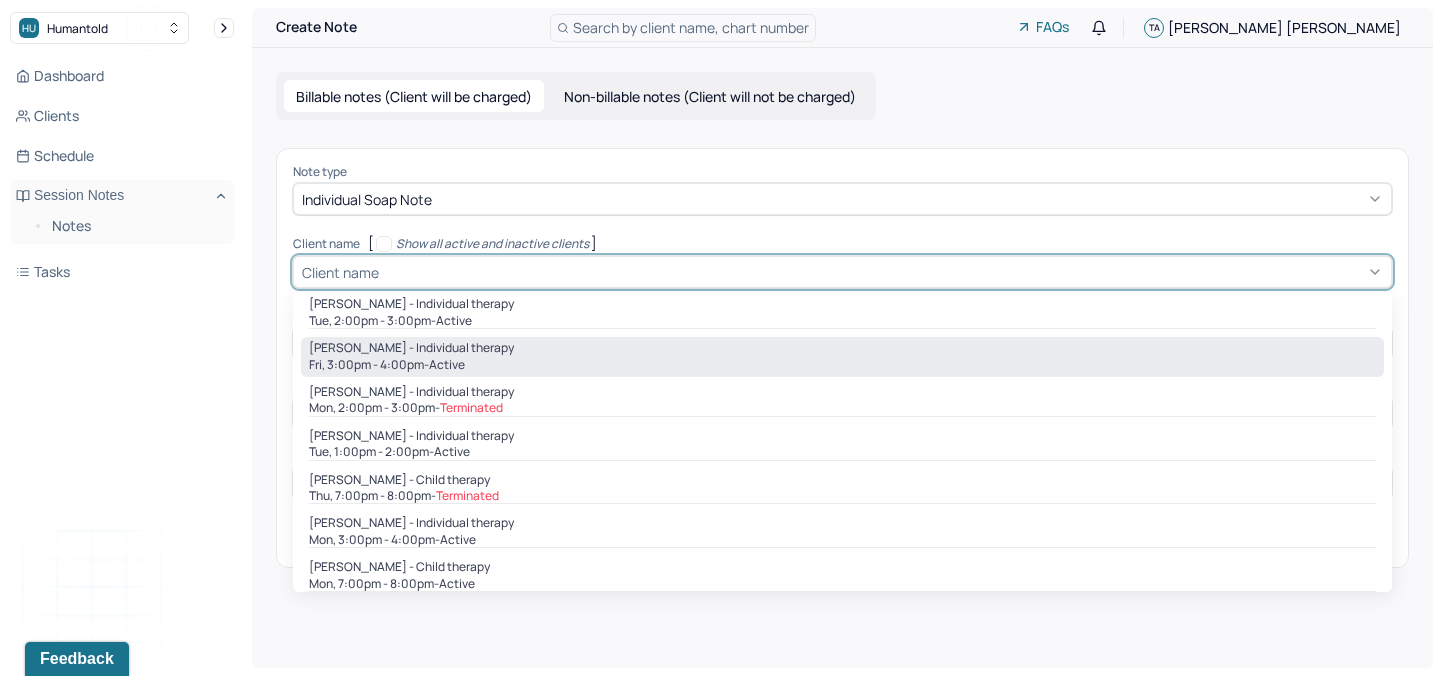 click on "Fri, 3:00pm - 4:00pm  -  active" at bounding box center (842, 365) 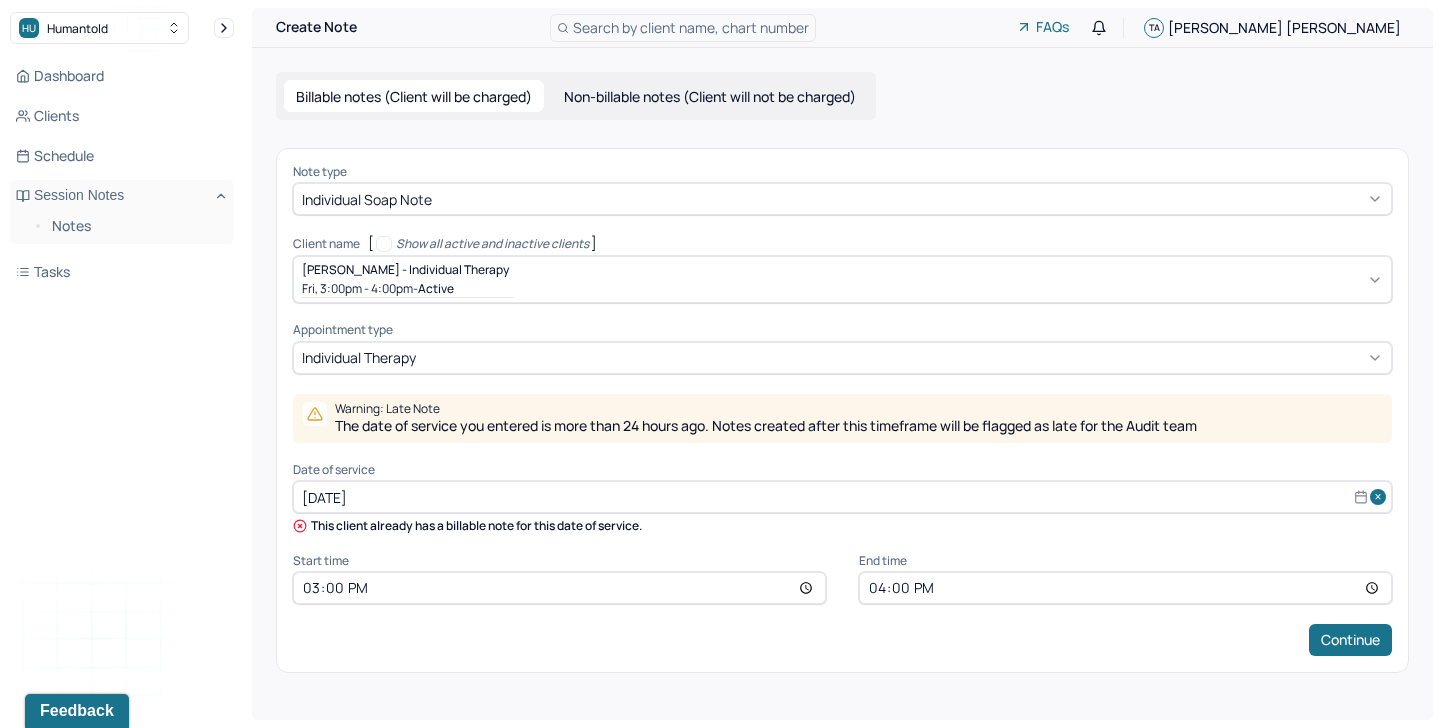 click on "Start time" at bounding box center [559, 561] 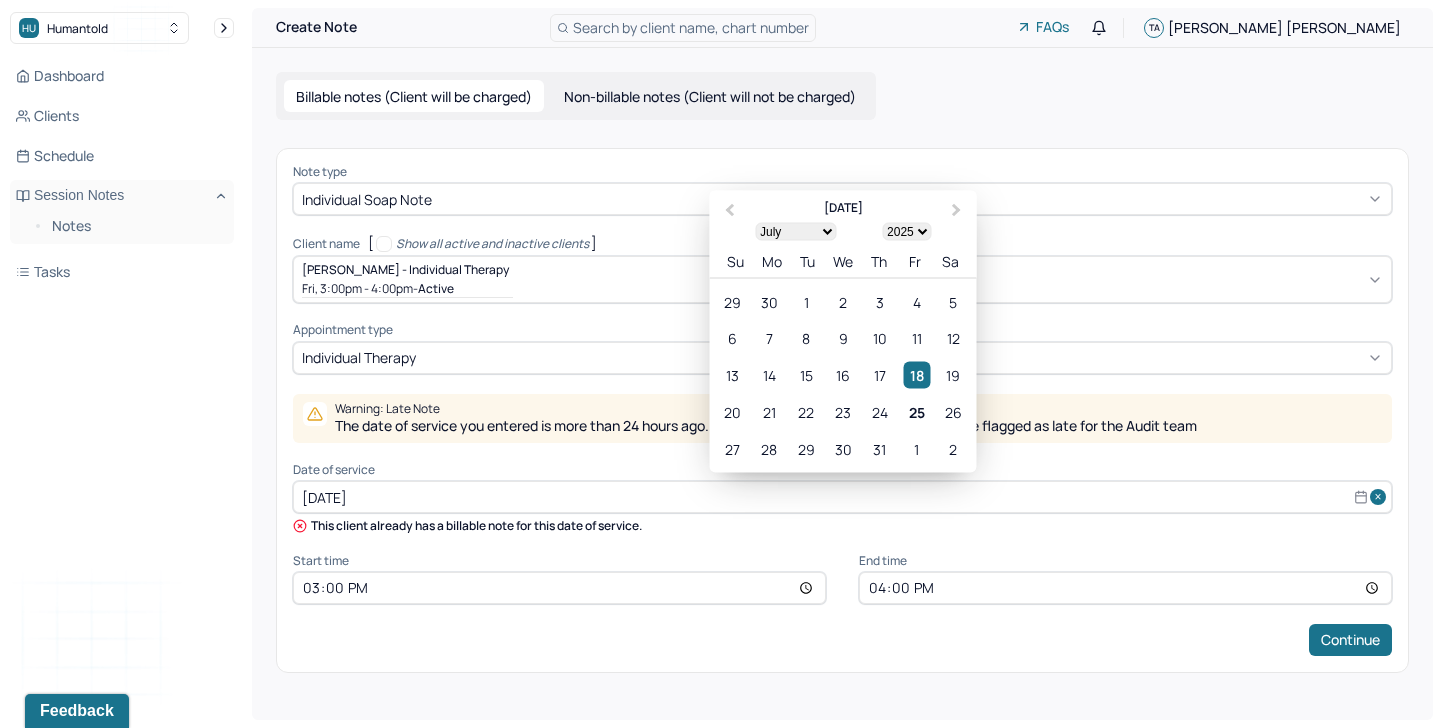 click on "[DATE]" at bounding box center [842, 497] 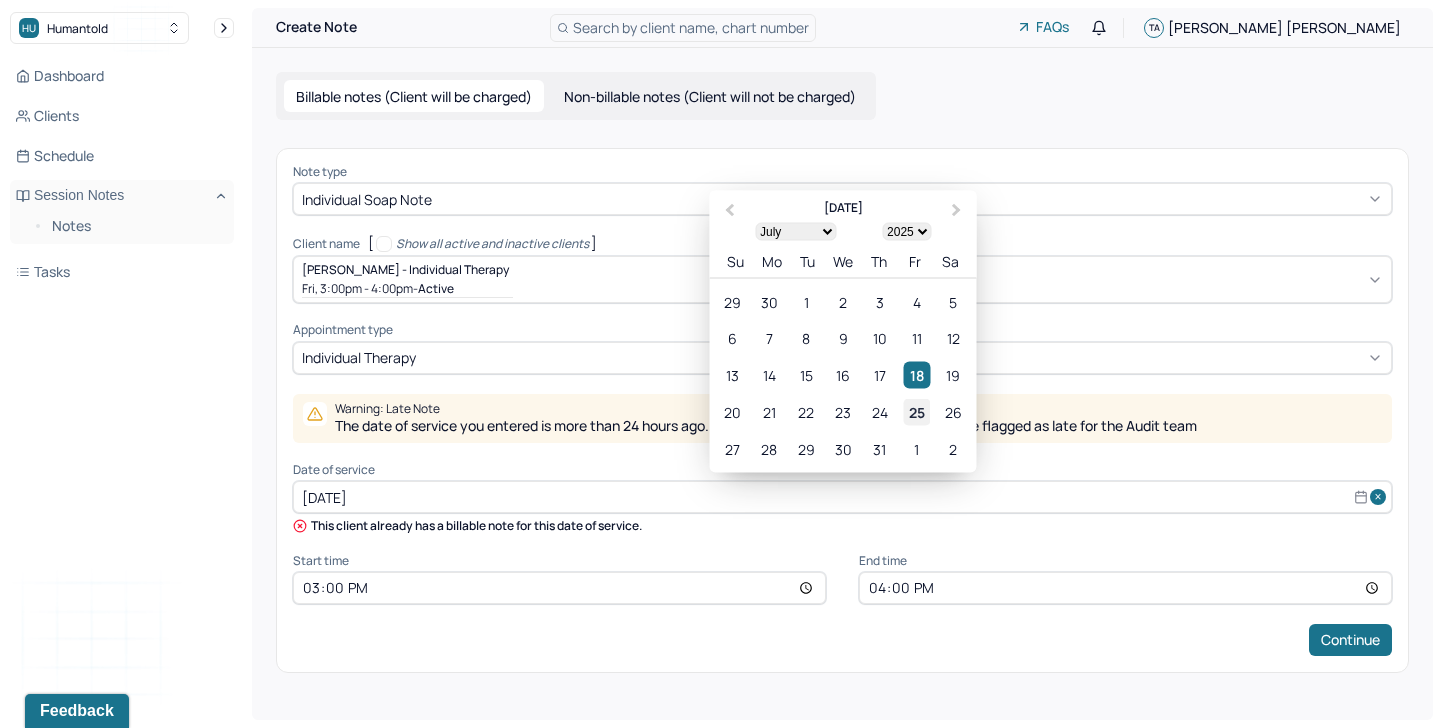 click on "25" at bounding box center (916, 412) 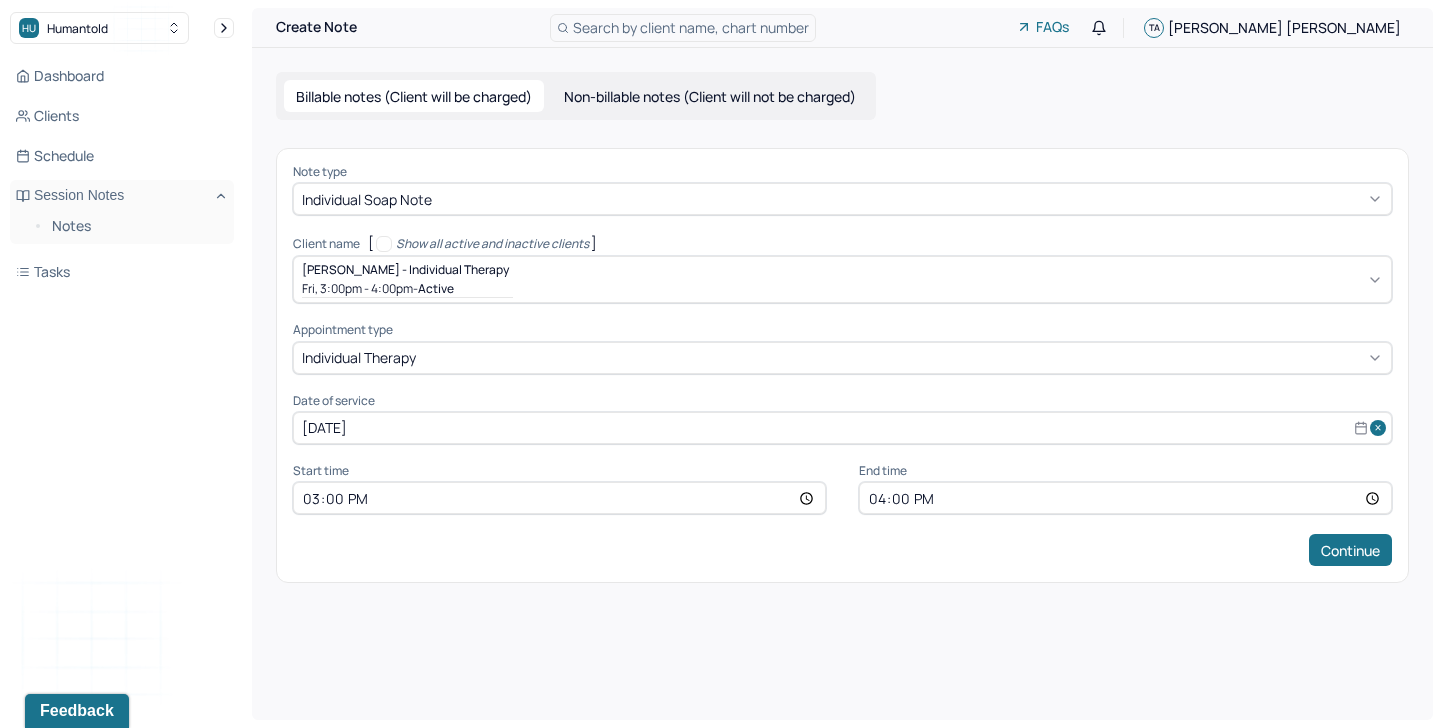 click on "Note type Individual soap note Client name [ Show all active and inactive clients ] [PERSON_NAME] - Individual therapy Fri, 3:00pm - 4:00pm  -  active Supervisee name [PERSON_NAME] Appointment type individual therapy Date of service [DATE] Start time 15:00 End time 16:00 Continue" at bounding box center [842, 365] 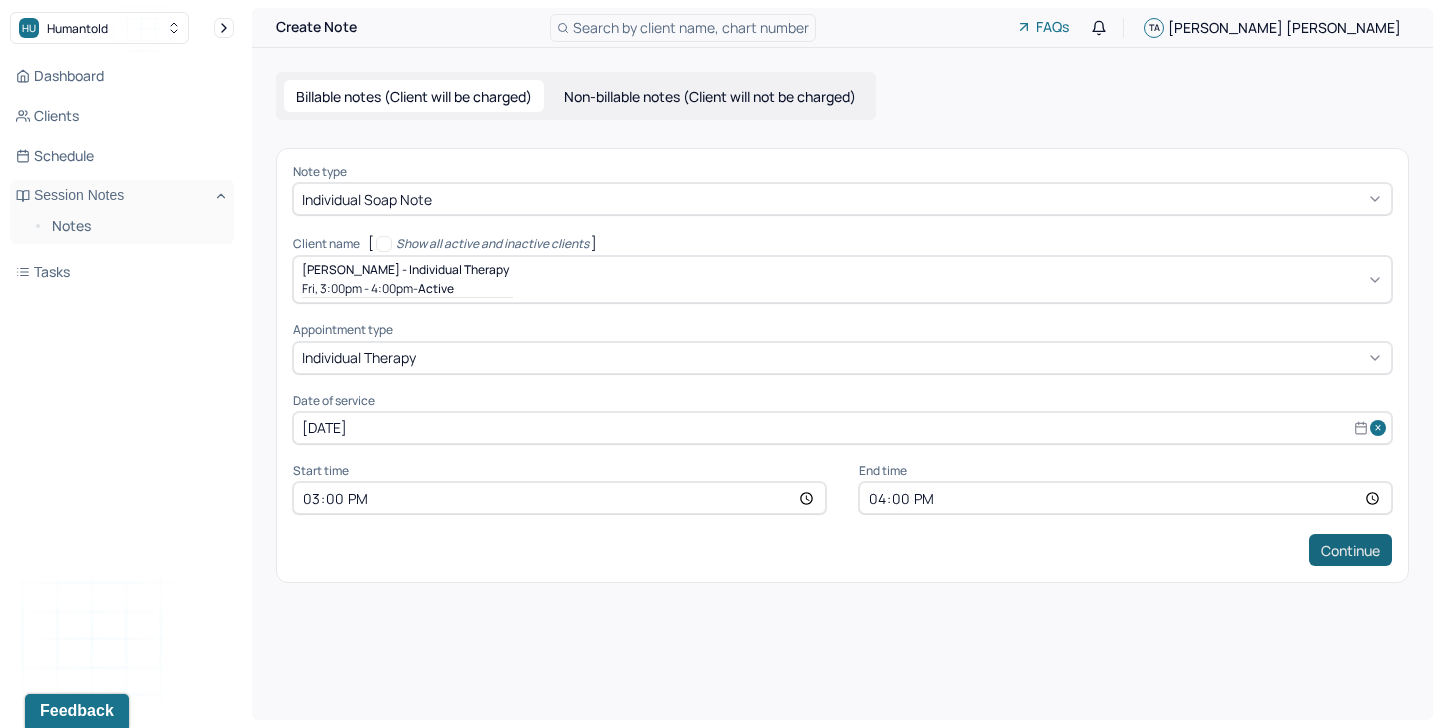 click on "Continue" at bounding box center (1350, 550) 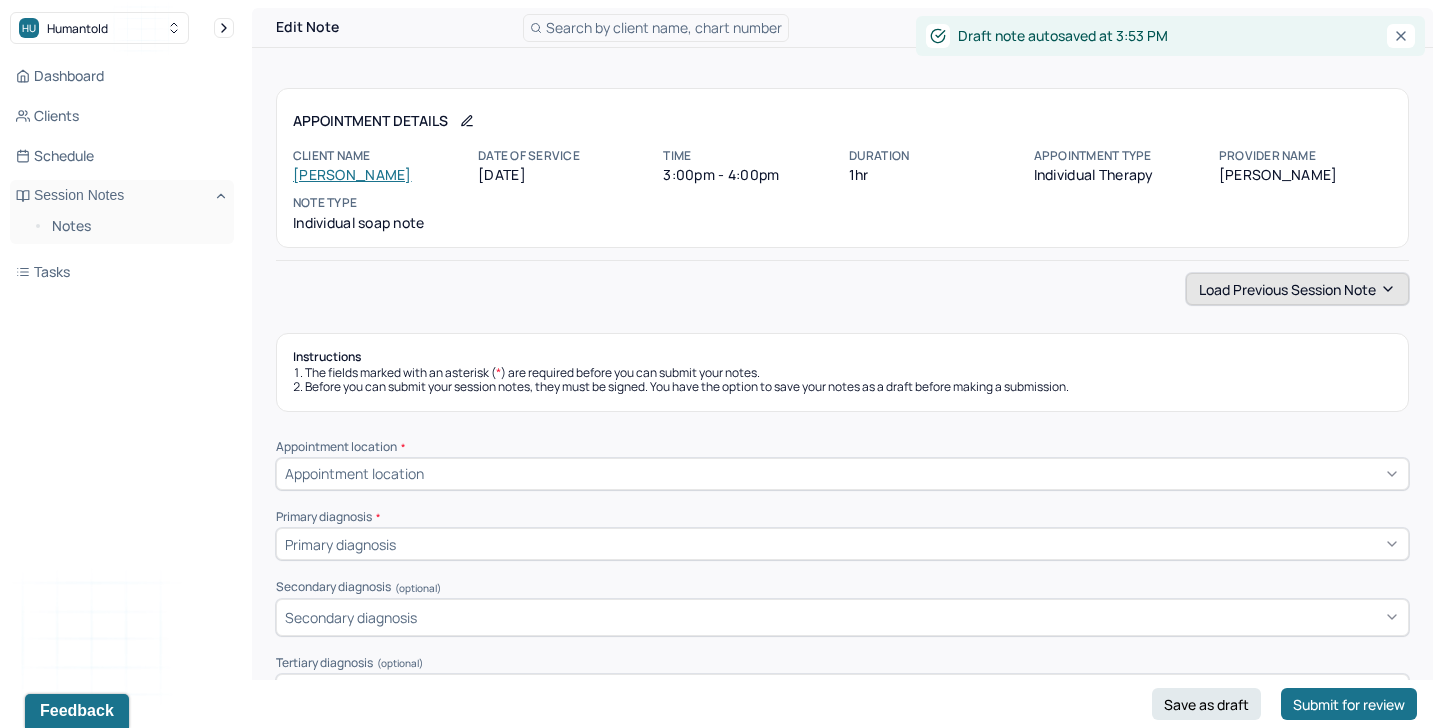 click on "Load previous session note" at bounding box center [1297, 289] 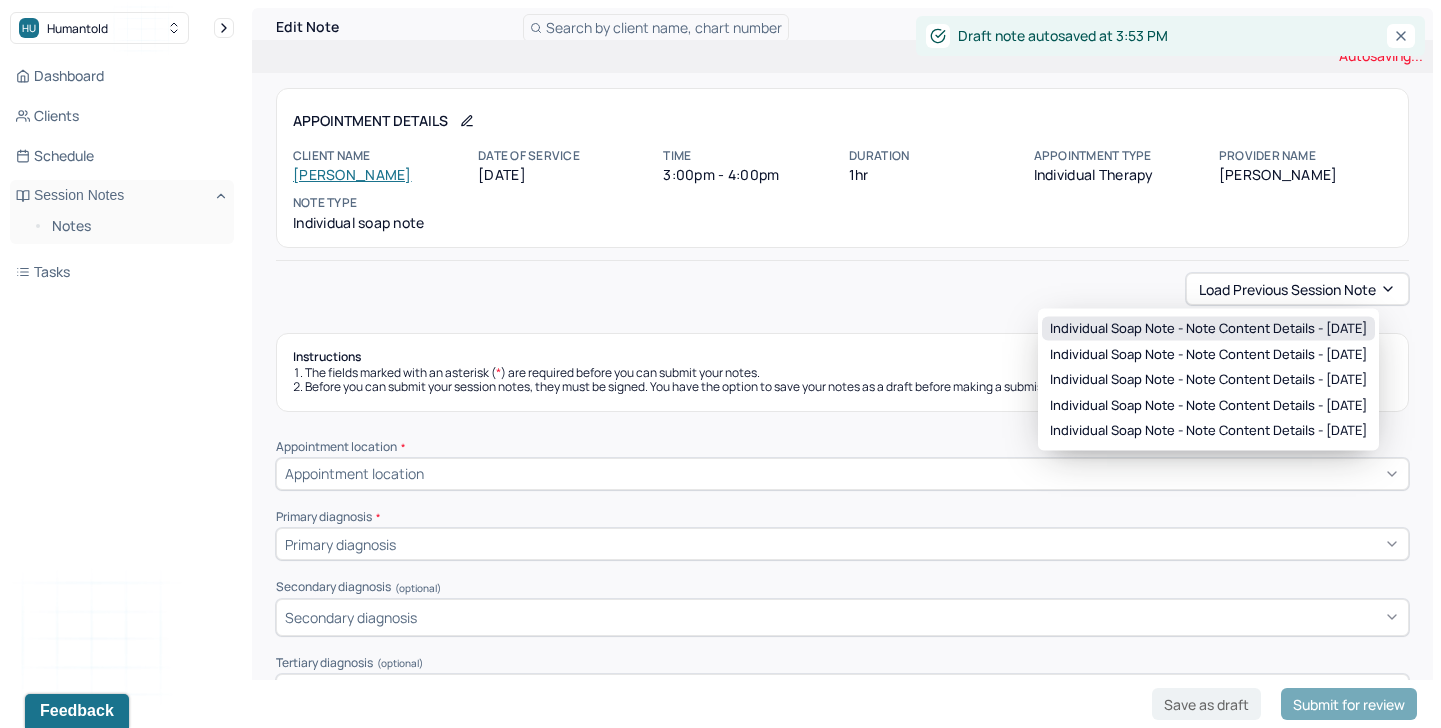 click on "Individual soap note   - Note content Details -   [DATE]" at bounding box center (1208, 329) 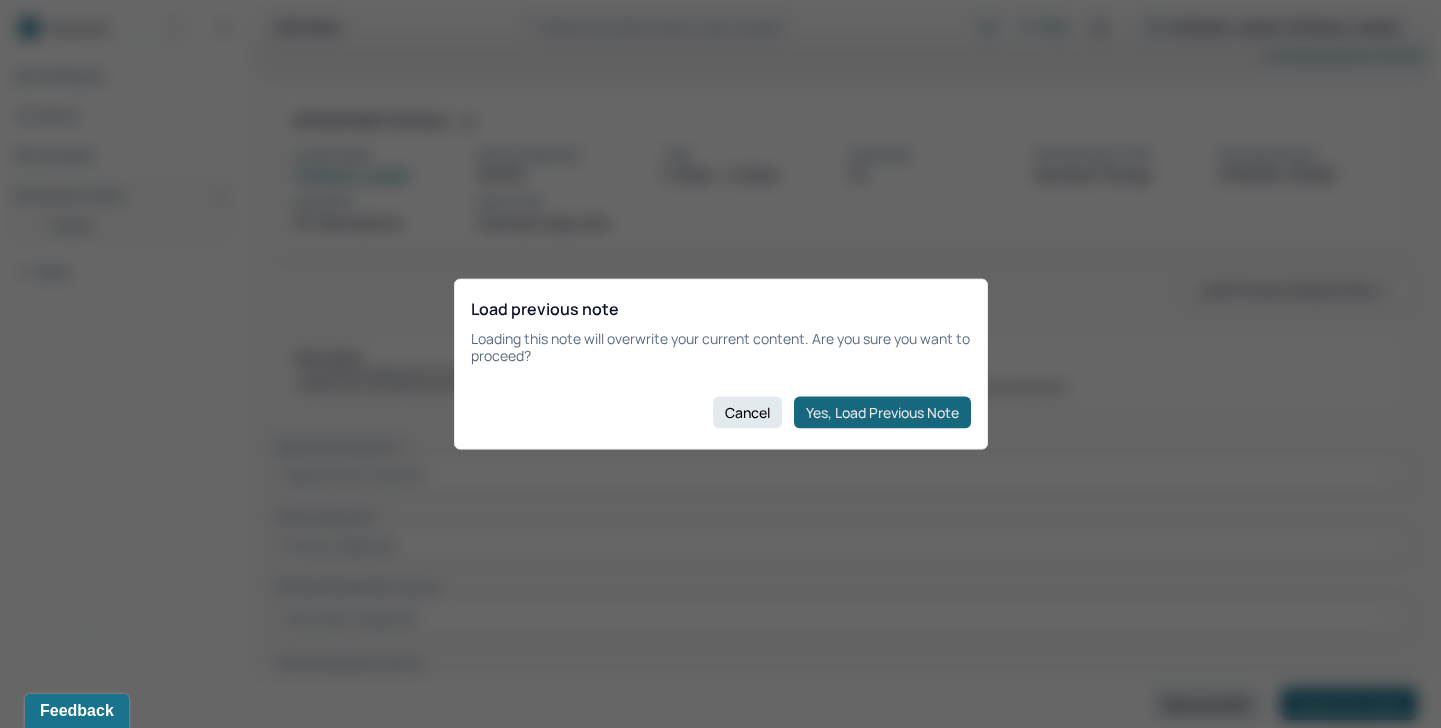 click on "Yes, Load Previous Note" at bounding box center (882, 412) 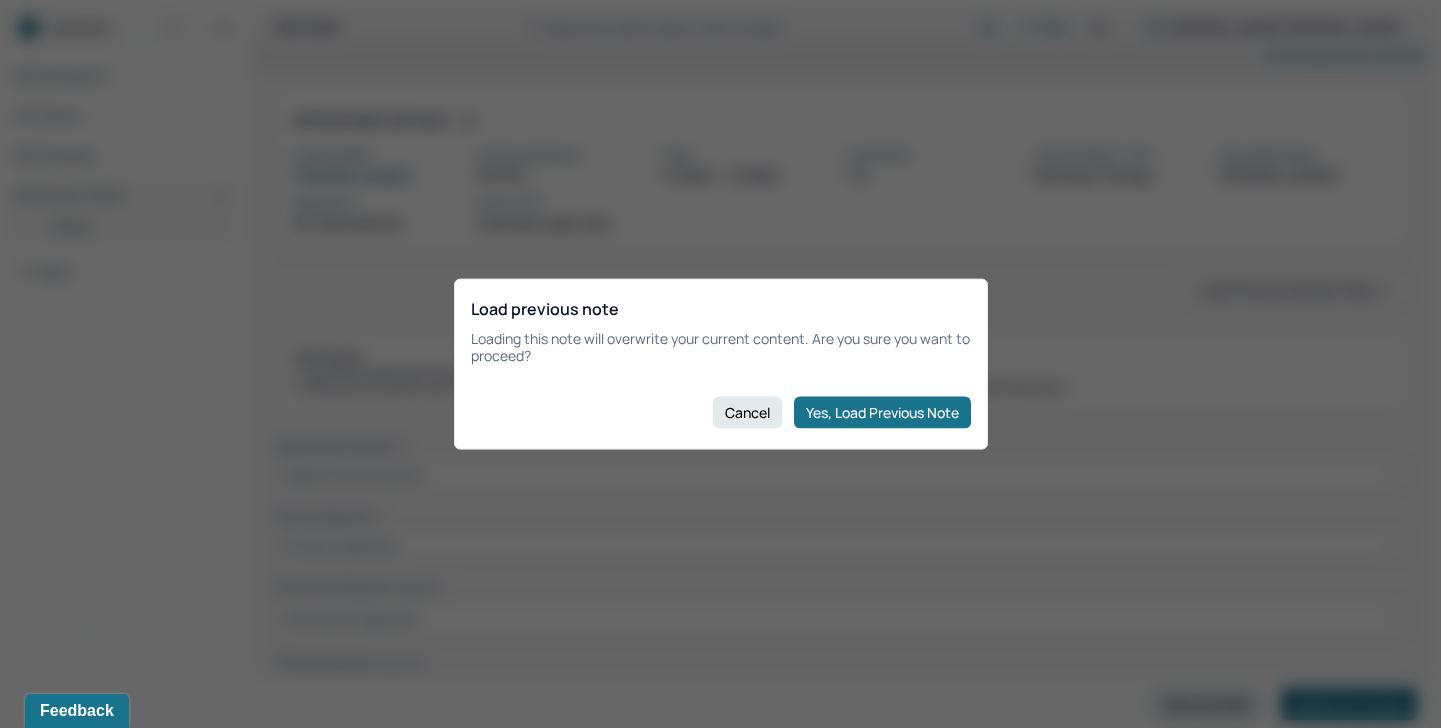 type on "executive functioning issues, negative self talk, low mood" 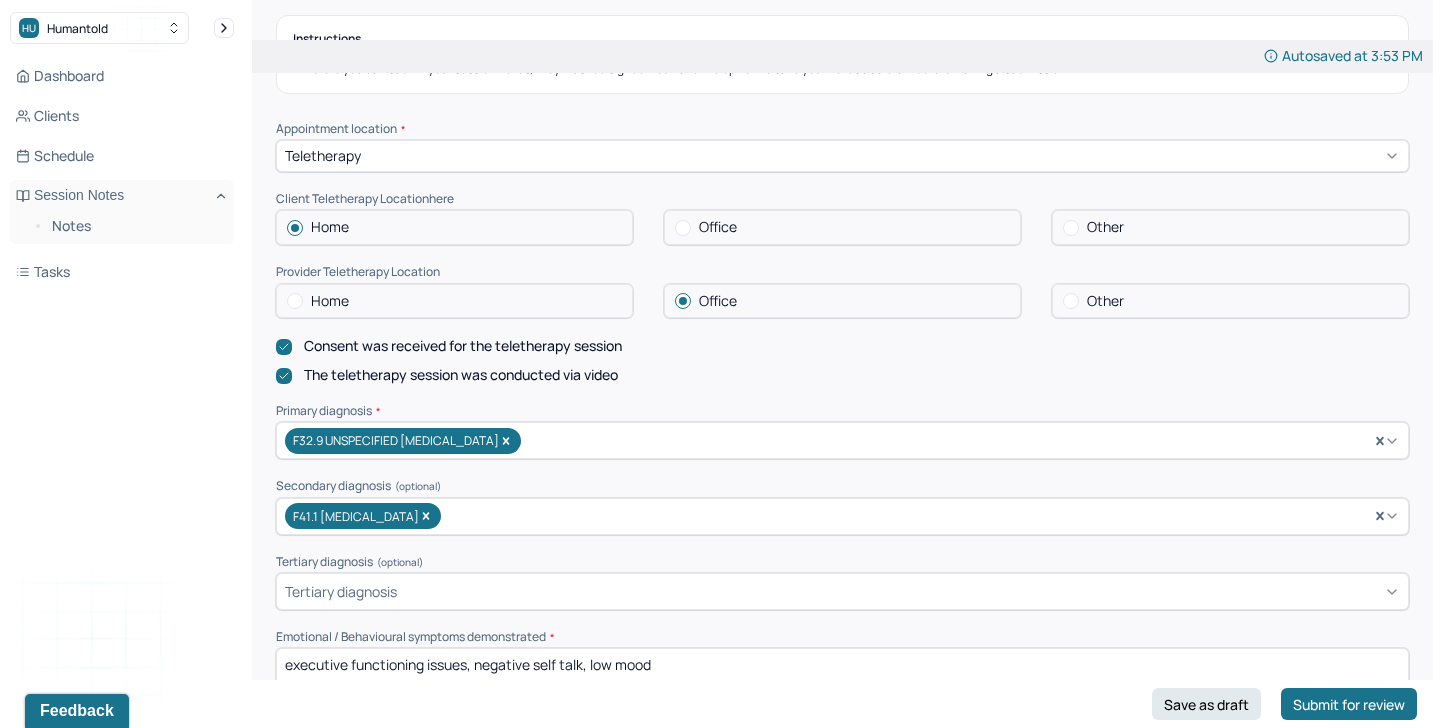 scroll, scrollTop: 413, scrollLeft: 0, axis: vertical 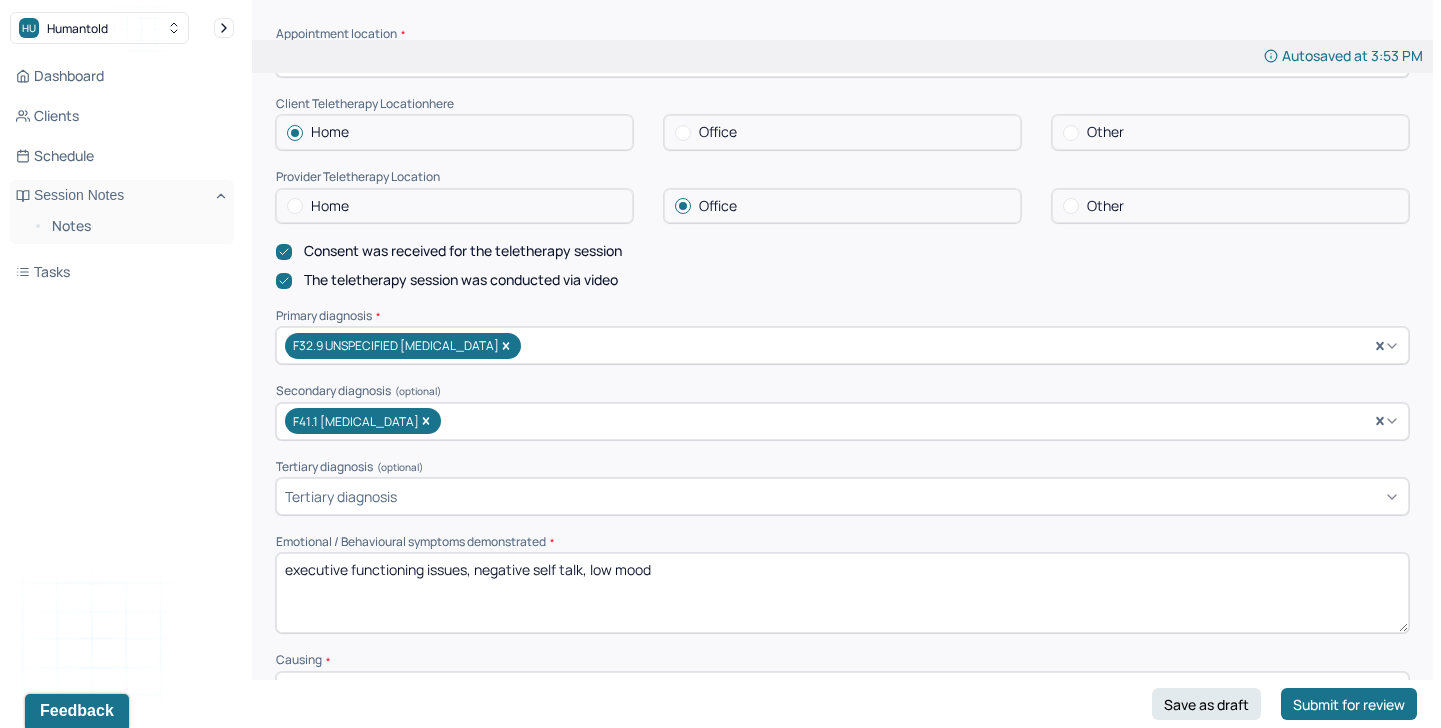 click on "executive functioning issues, negative self talk, low mood" at bounding box center (842, 593) 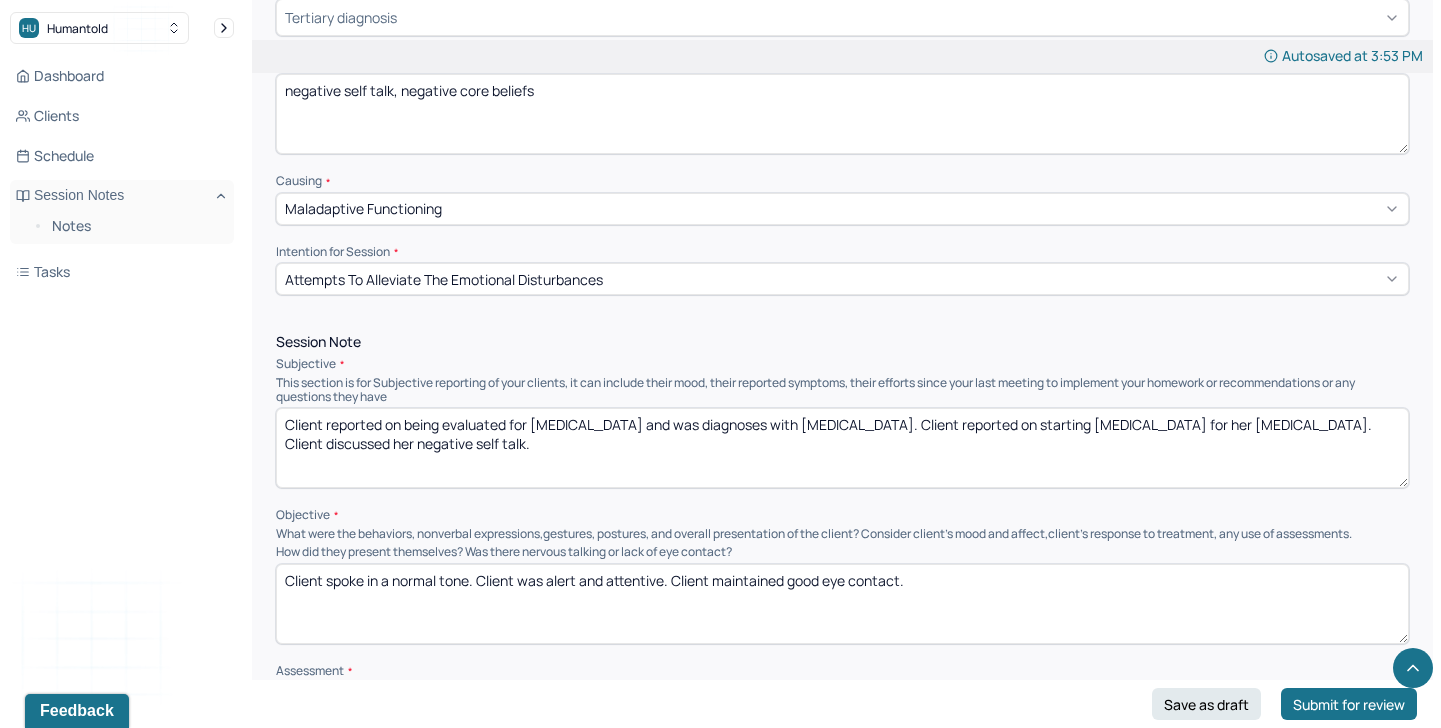 scroll, scrollTop: 897, scrollLeft: 0, axis: vertical 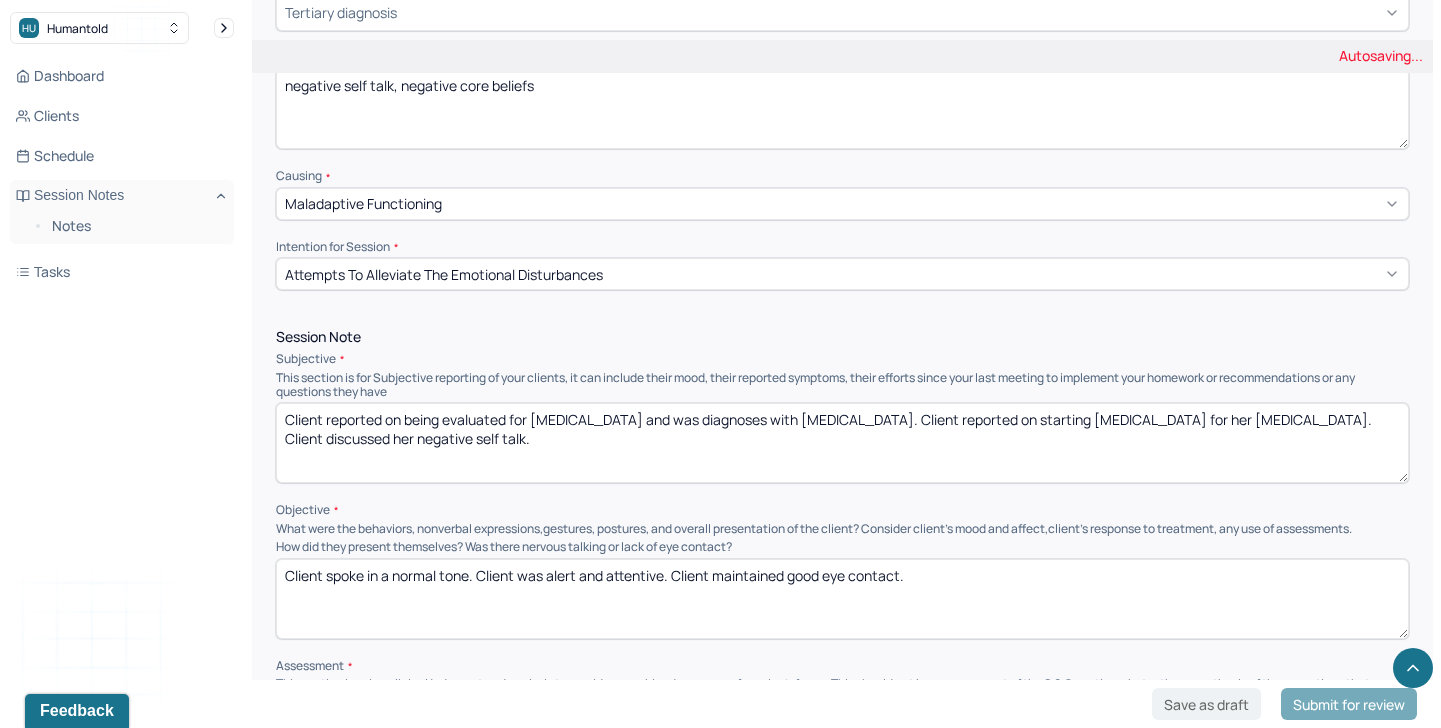 type on "negative self talk, negative core beliefs" 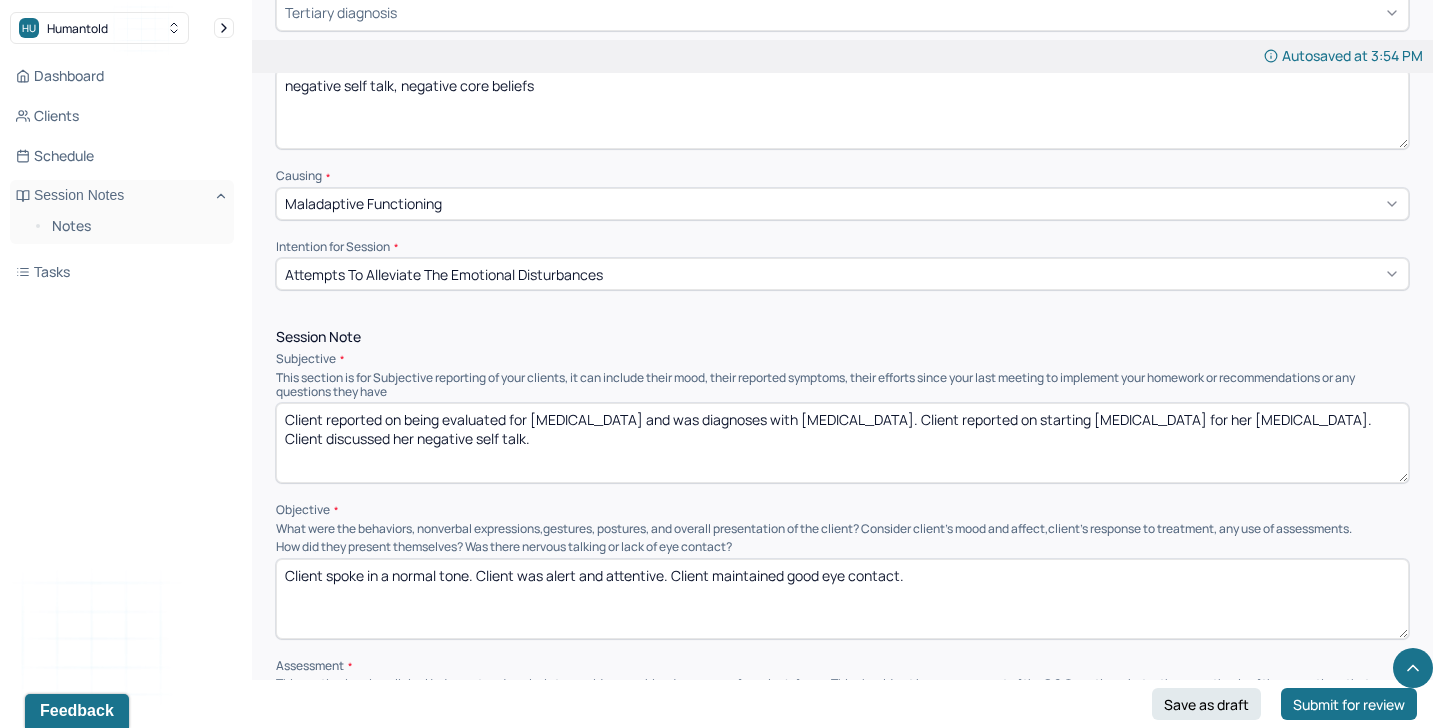 click on "Client reported on being evaluated for [MEDICAL_DATA] and was diagnoses with [MEDICAL_DATA]. Client reported on starting [MEDICAL_DATA] for her [MEDICAL_DATA]. Client discussed her negative self talk." at bounding box center [842, 443] 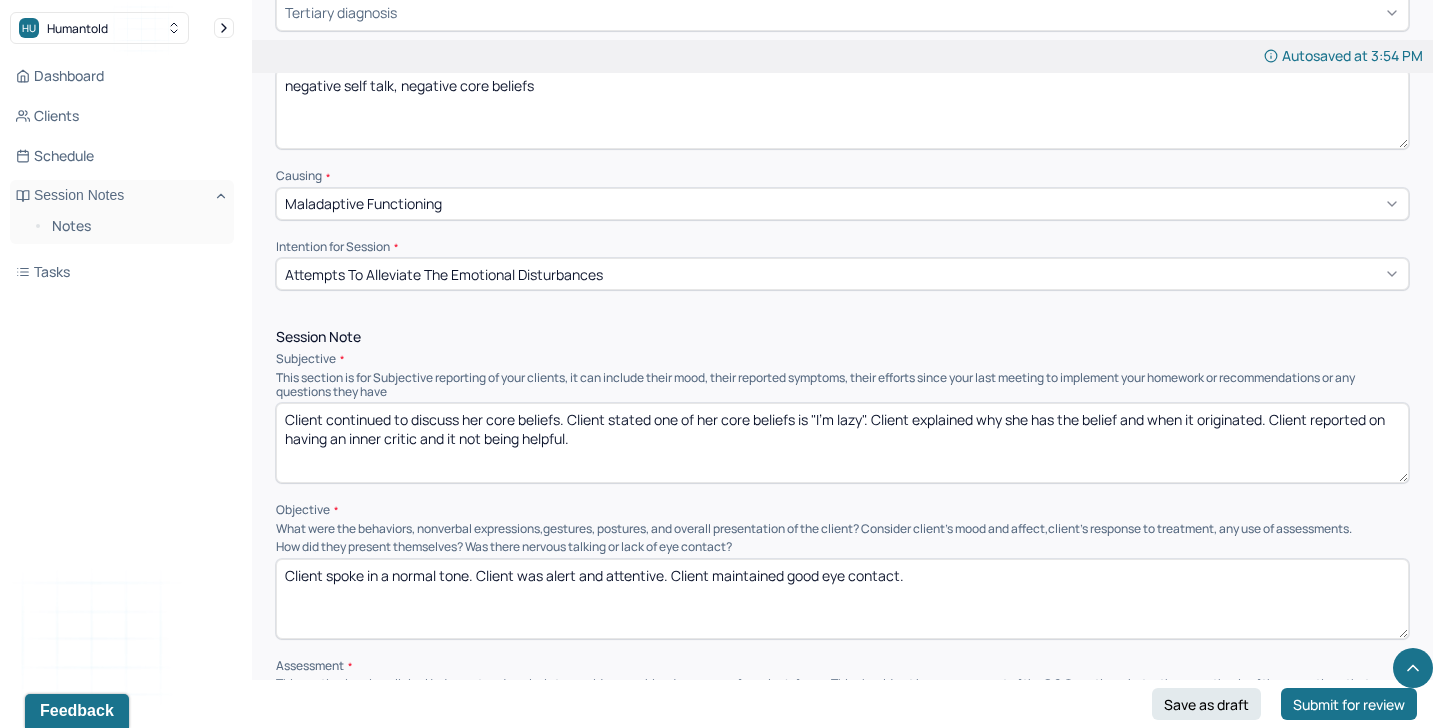type on "Client continued to discuss her core beliefs. Client stated one of her core beliefs is "I'm lazy". Client explained why she has the belief and when it originated. Client reported on having an inner critic and it not being helpful." 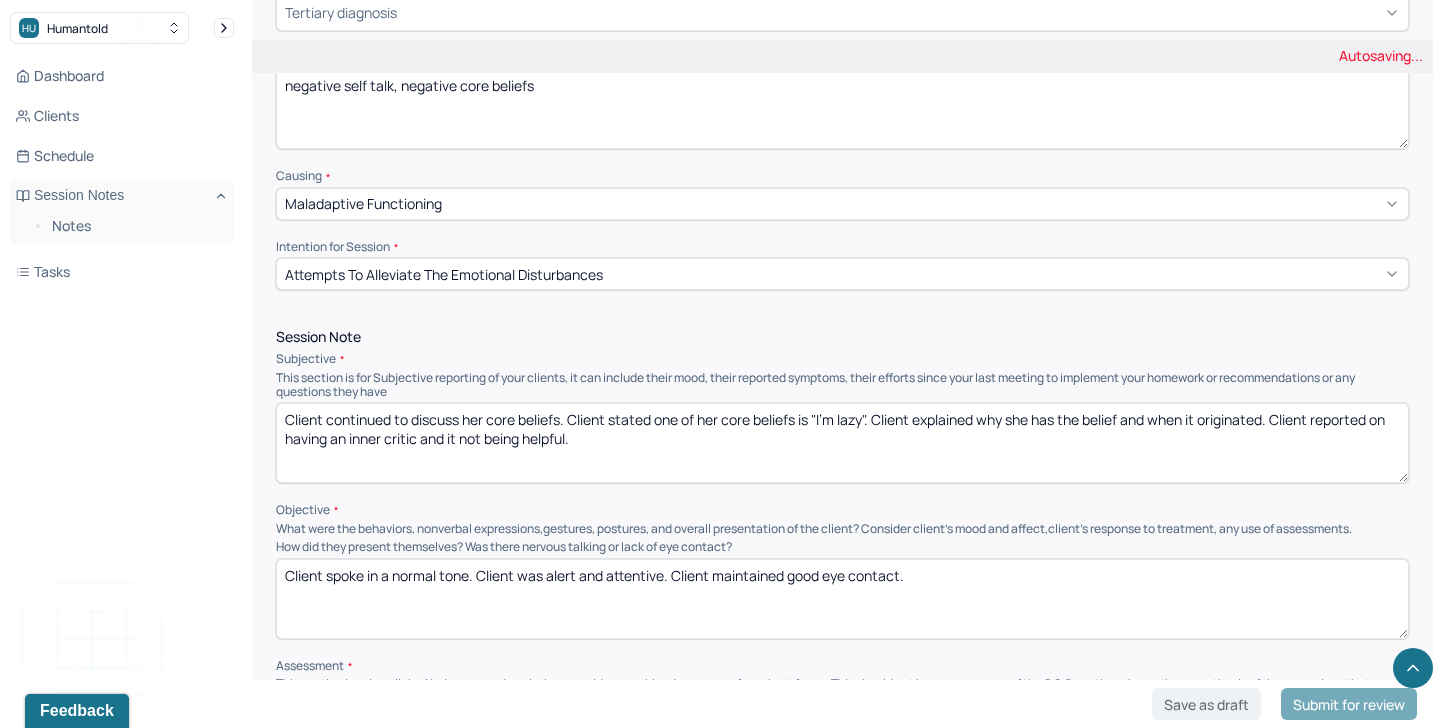 click on "Client spoke in a normal tone. Client was alert and attentive. Client maintained good eye contact." at bounding box center [842, 599] 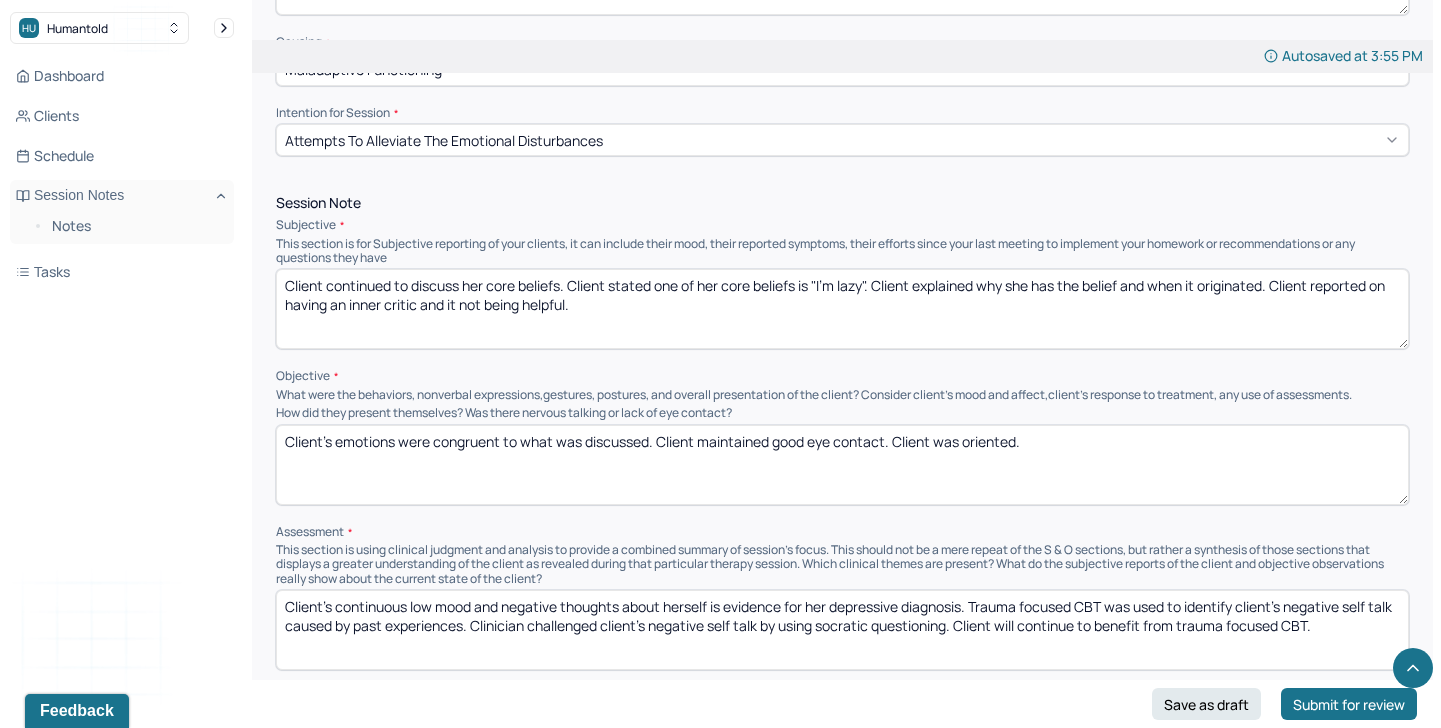 scroll, scrollTop: 1083, scrollLeft: 0, axis: vertical 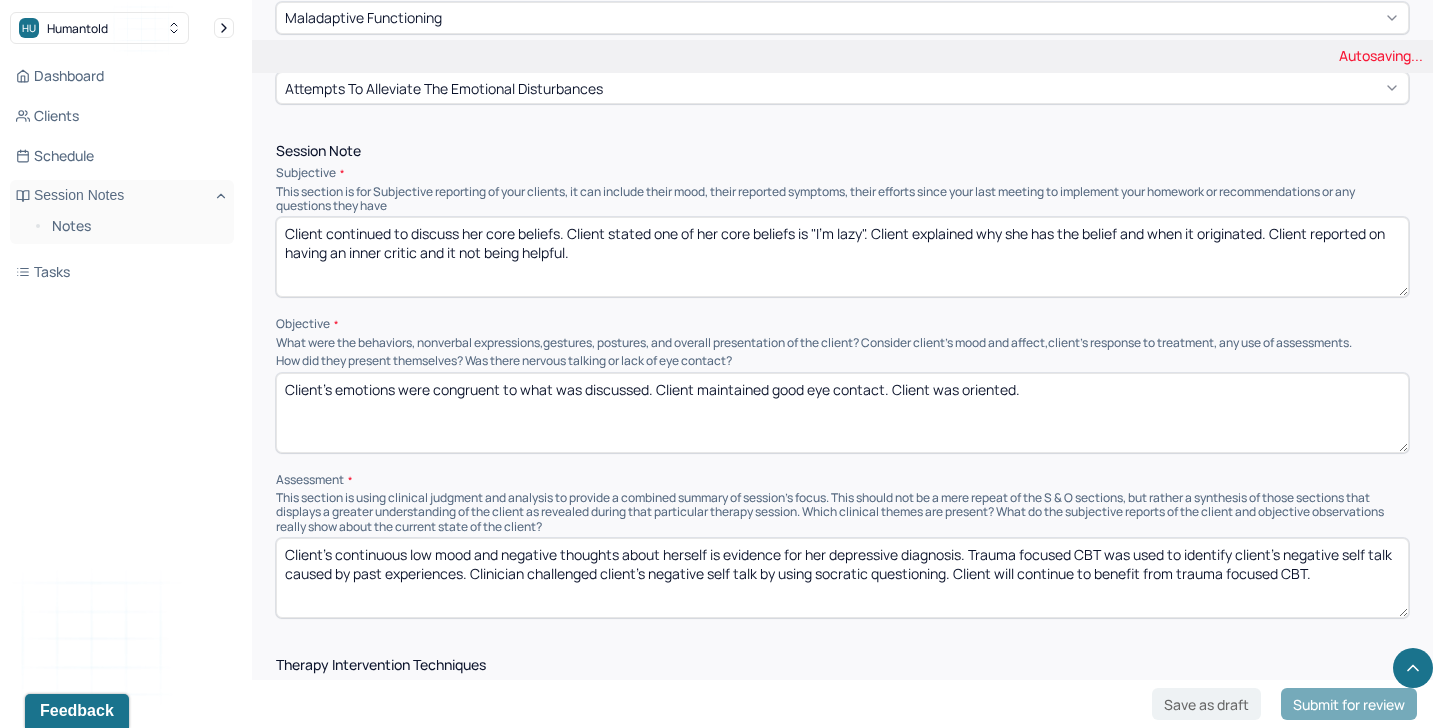 type on "Client's emotions were congruent to what was discussed. Client maintained good eye contact. Client was oriented." 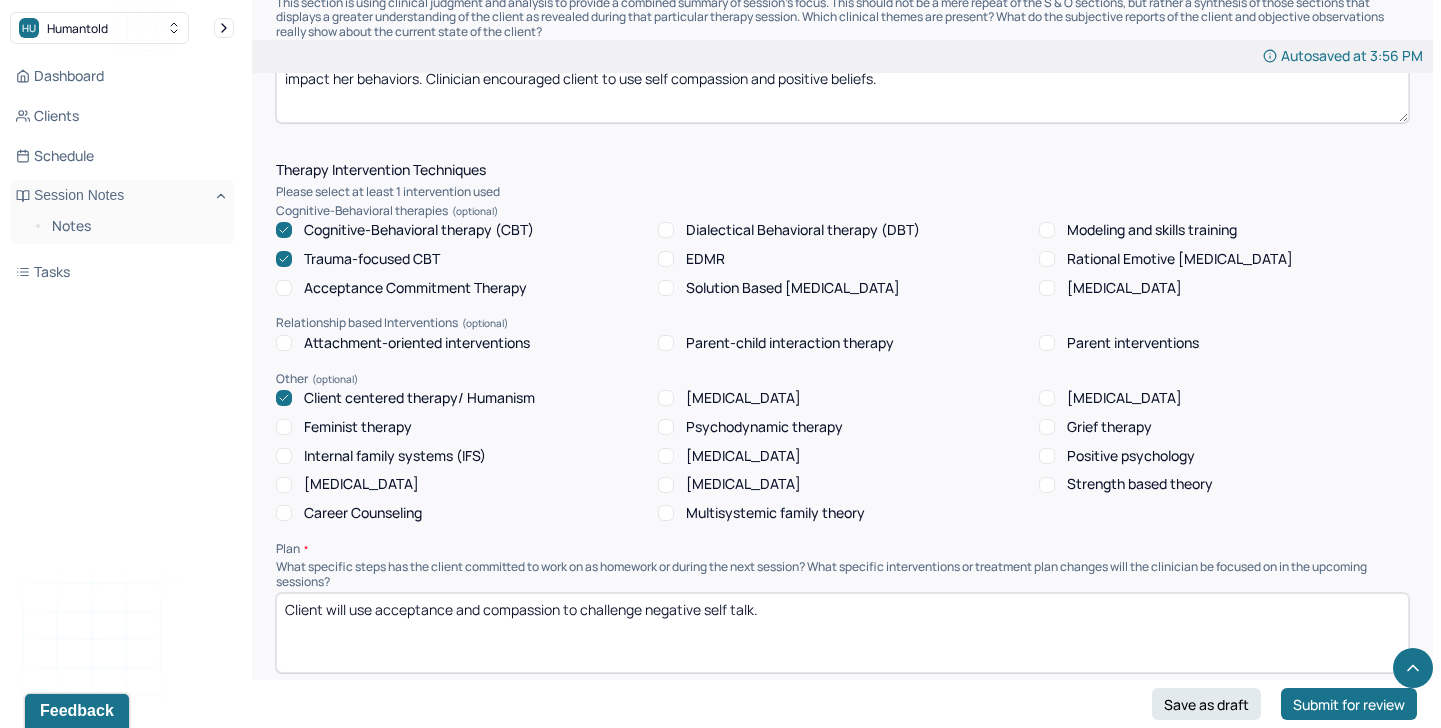 scroll, scrollTop: 1602, scrollLeft: 0, axis: vertical 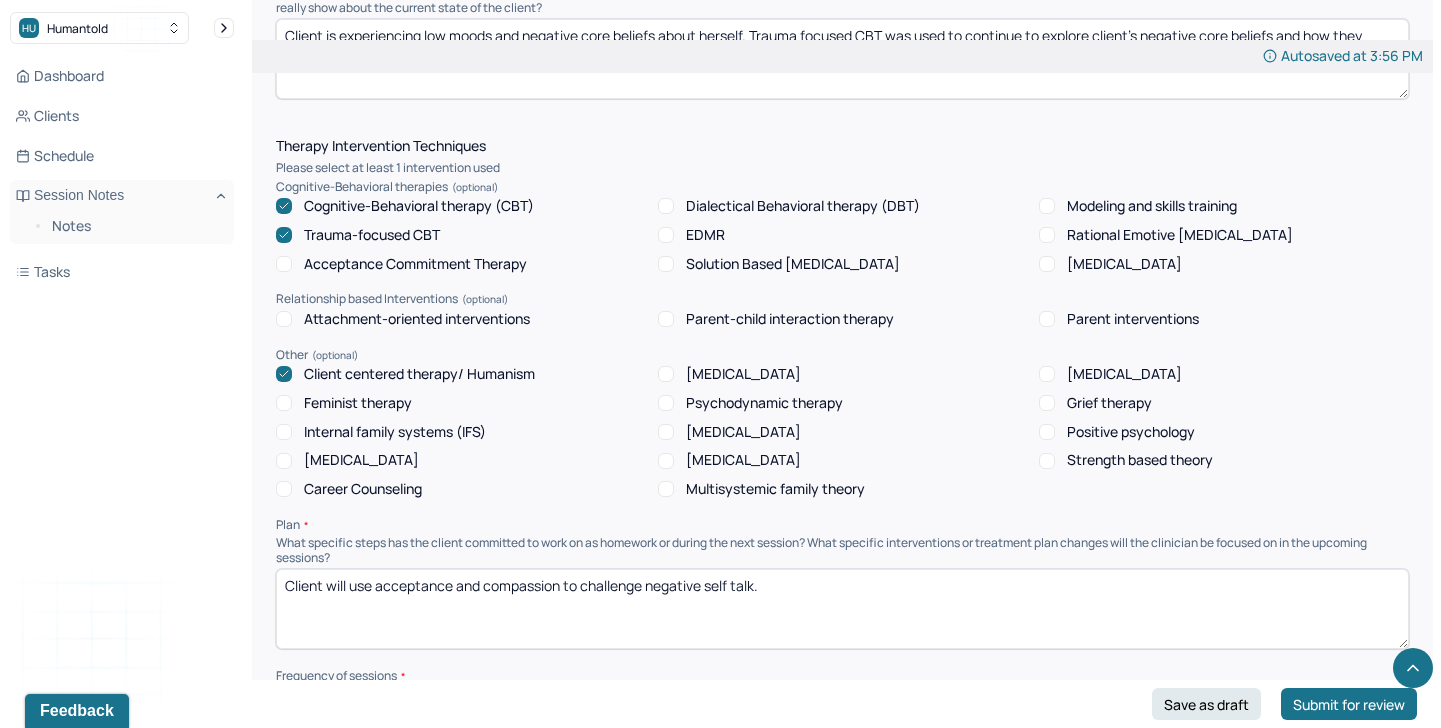 type on "Client is experiencing low moods and negative core beliefs about herself. Trauma focused CBT was used to continue to explore client's negative core beliefs and how they impact her behaviors. Clinician encouraged client to use self compassion and positive beliefs." 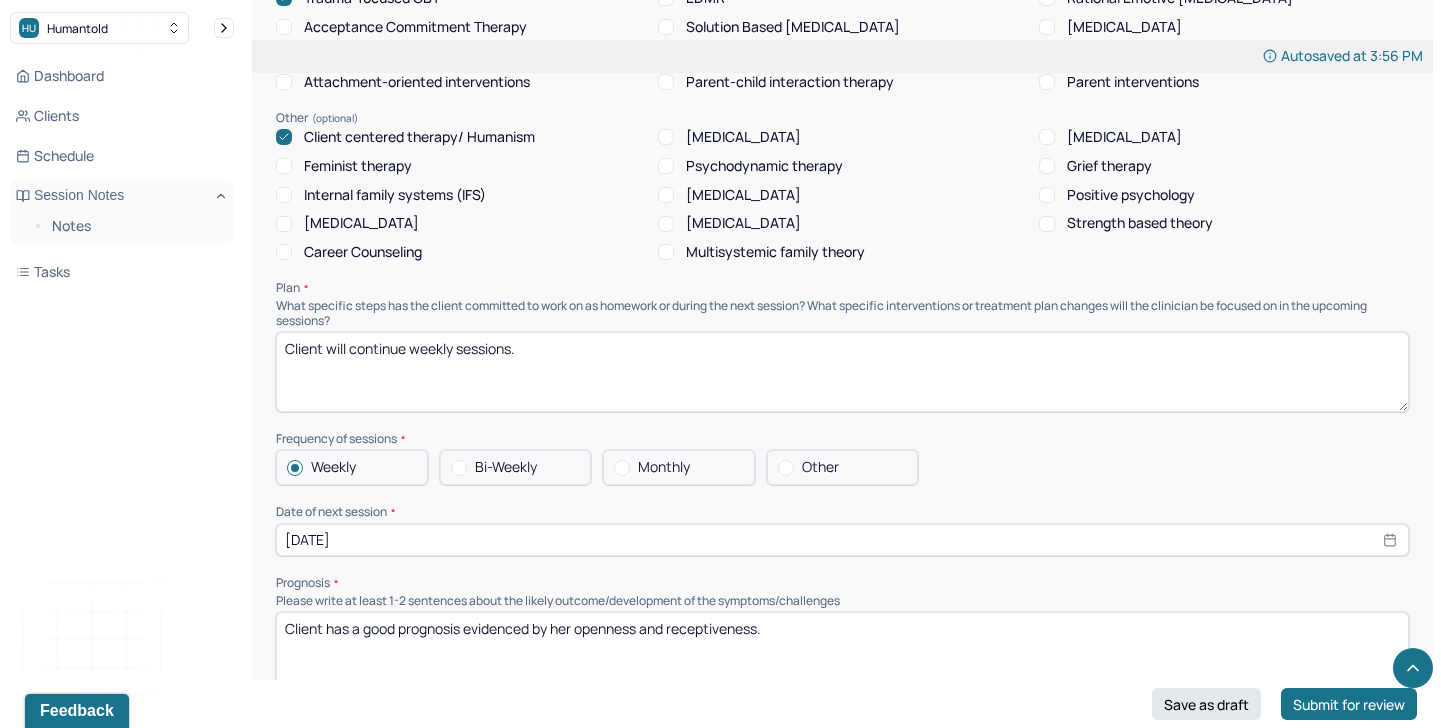 scroll, scrollTop: 1840, scrollLeft: 0, axis: vertical 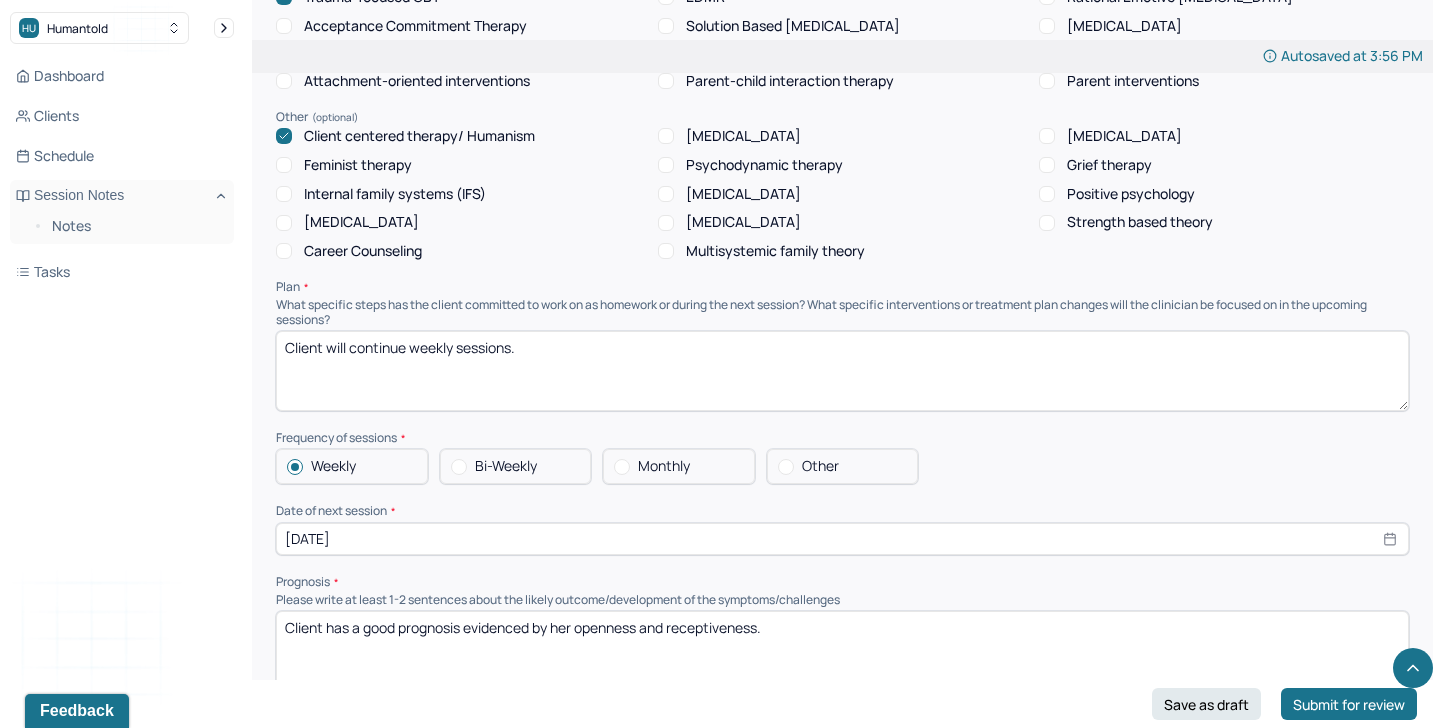 type on "Client will continue weekly sessions." 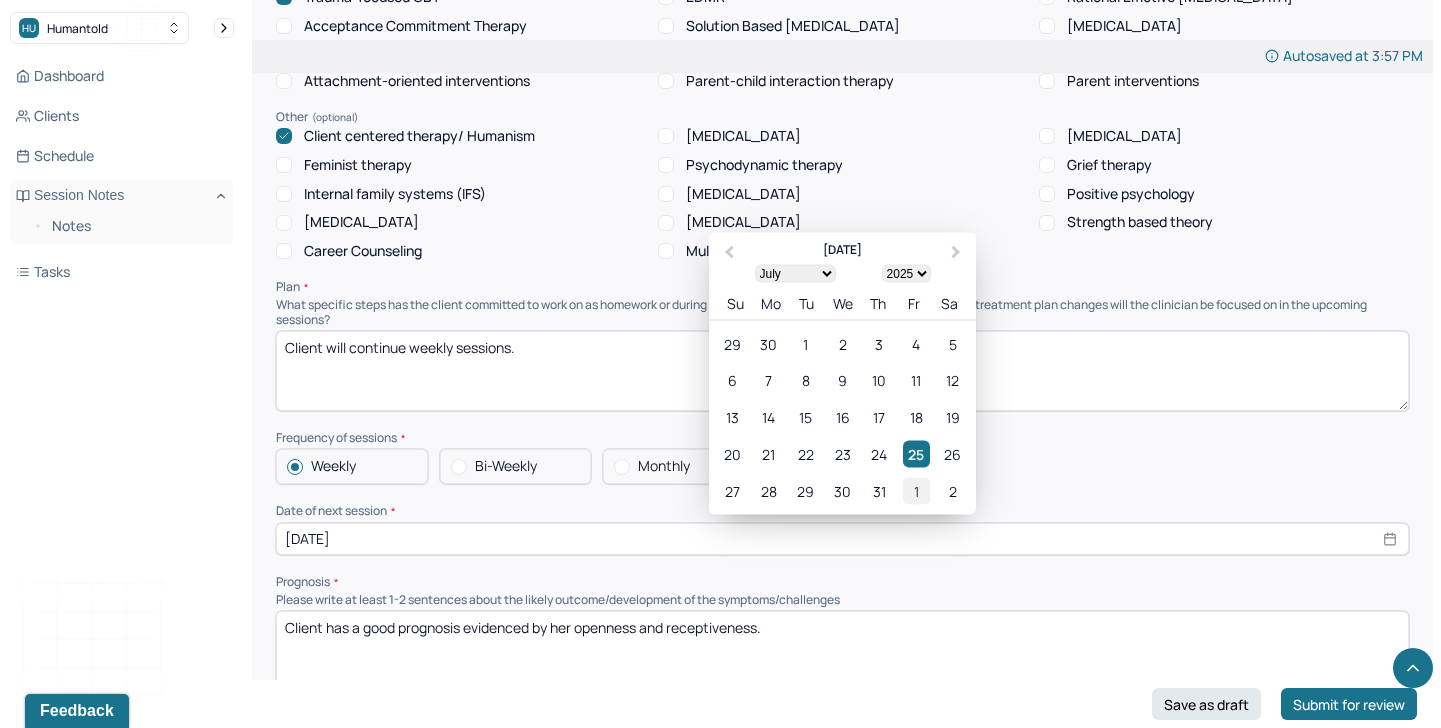 click on "1" at bounding box center [916, 490] 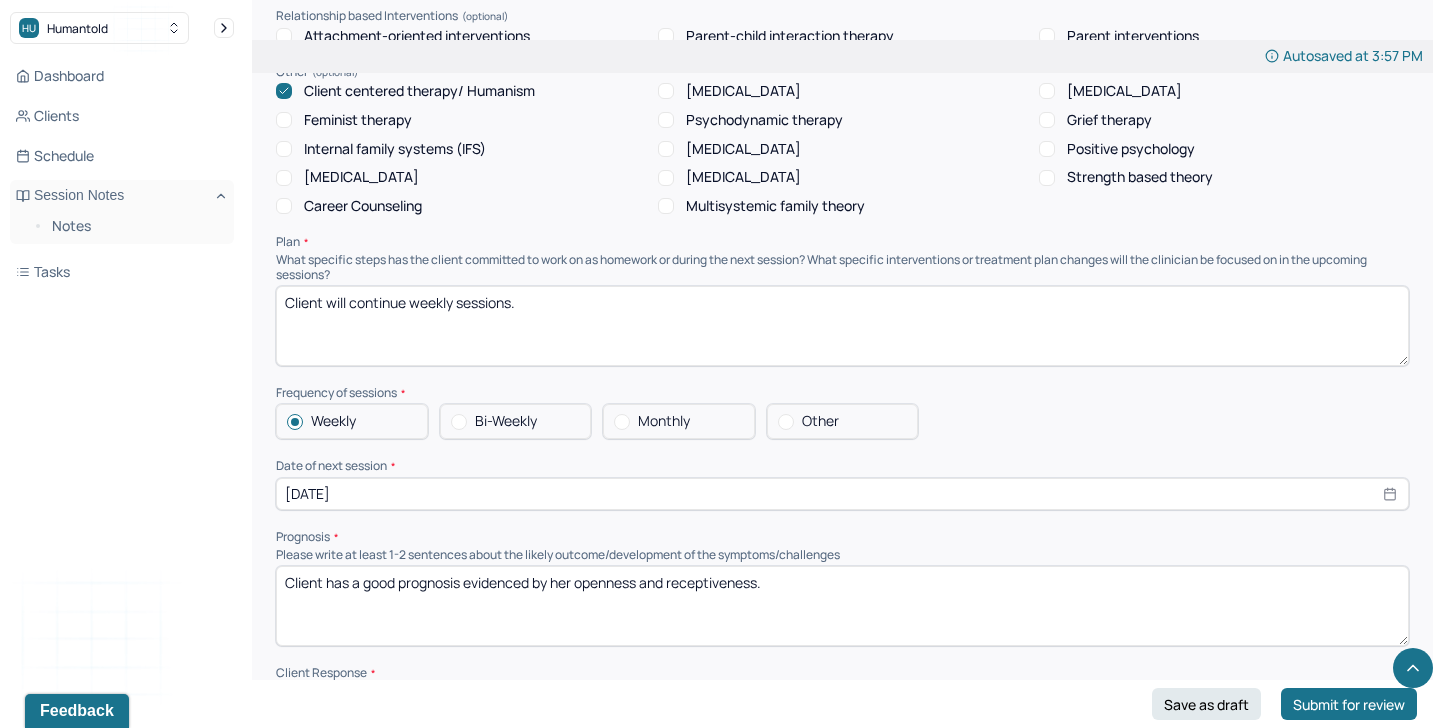 scroll, scrollTop: 1922, scrollLeft: 0, axis: vertical 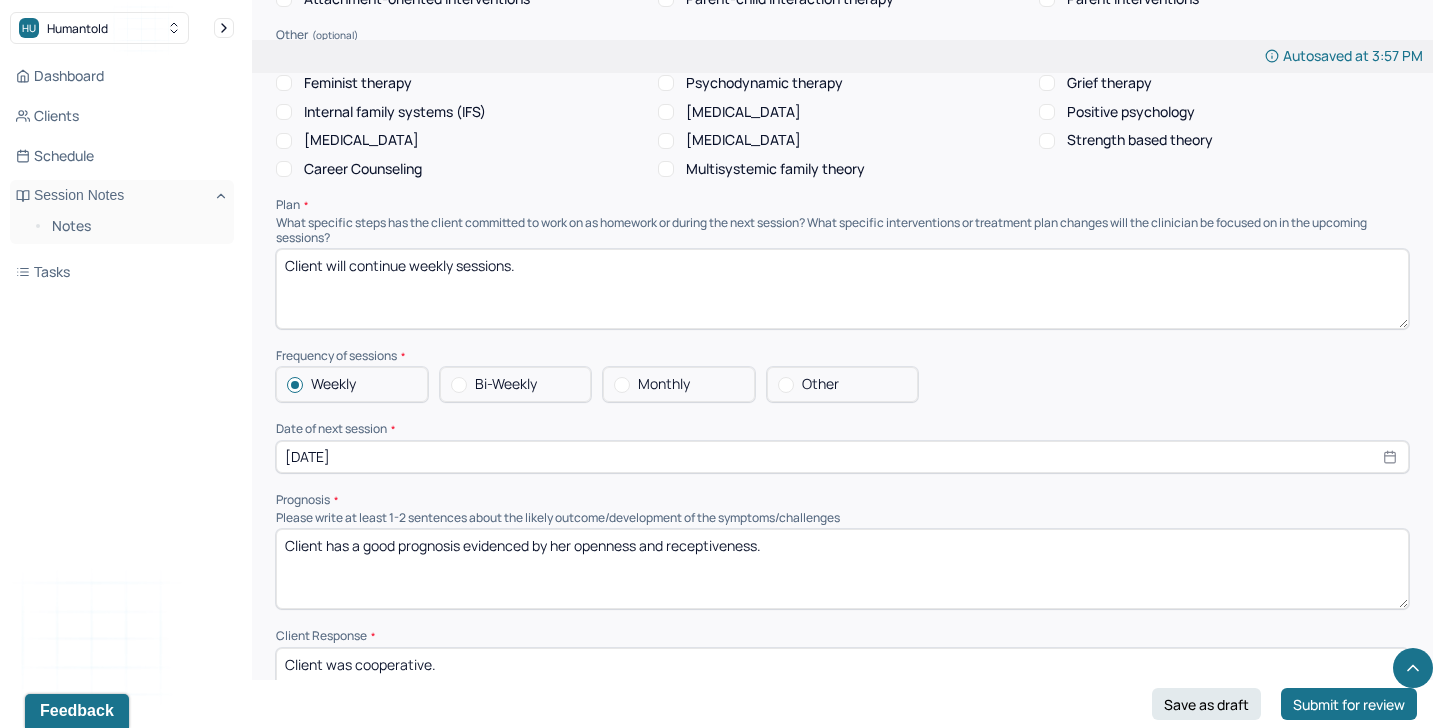click on "Client has a good prognosis evidenced by her openness and receptiveness." at bounding box center (842, 569) 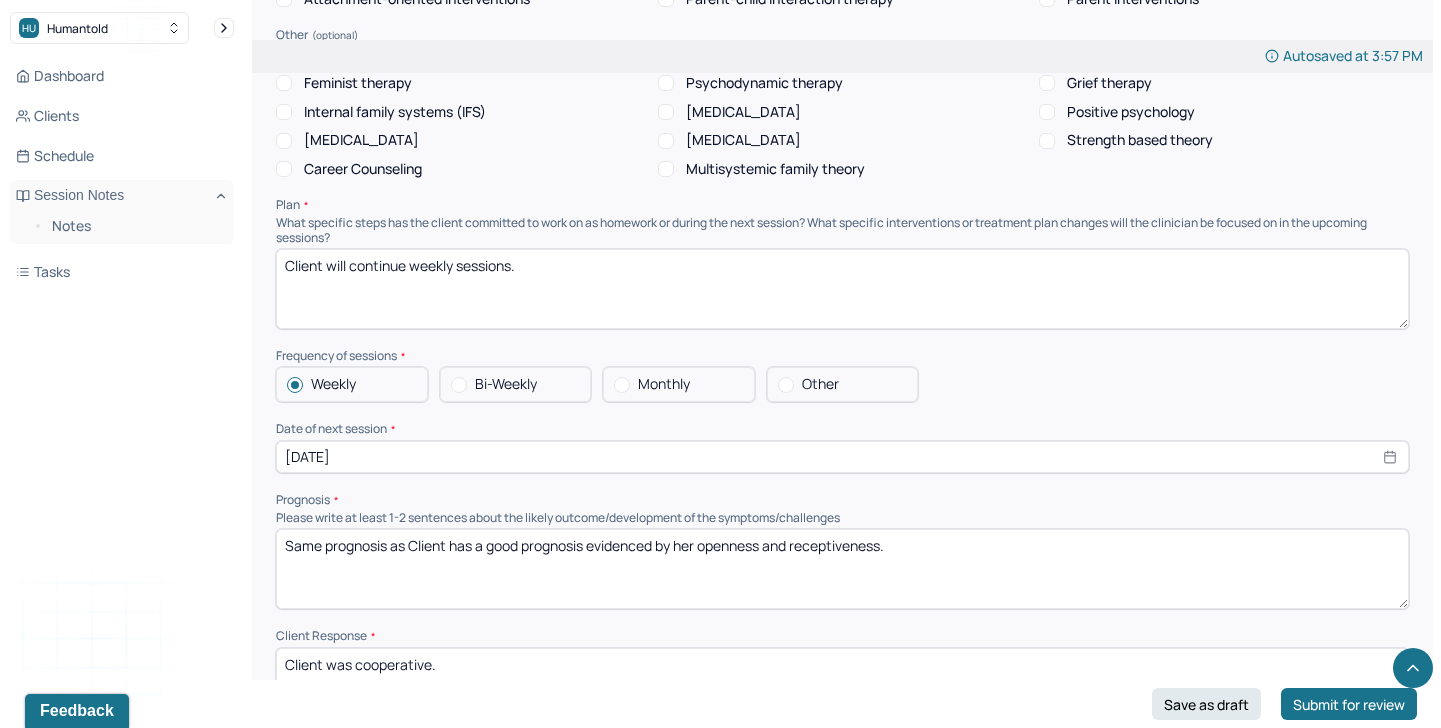 type on "Same prognosis as Client has a good prognosis evidenced by her openness and receptiveness." 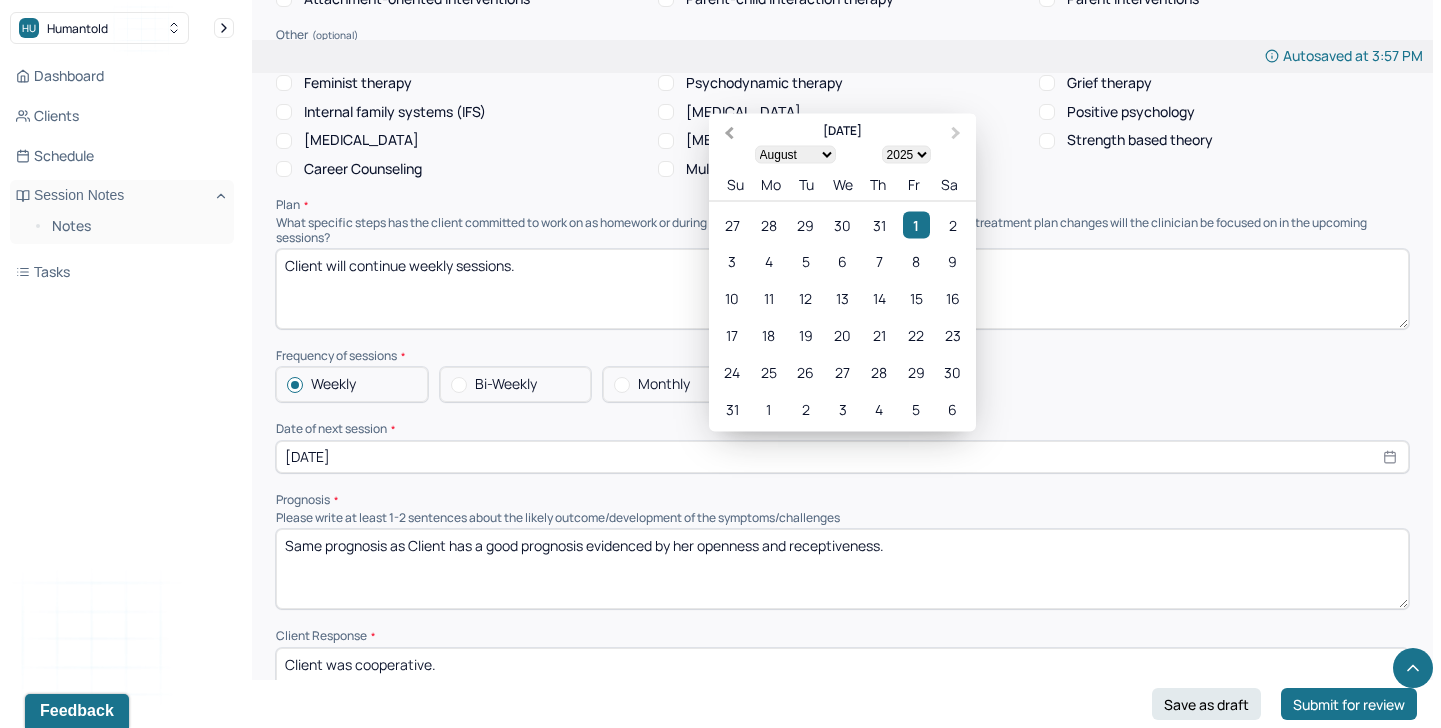 click on "Previous Month" at bounding box center (727, 134) 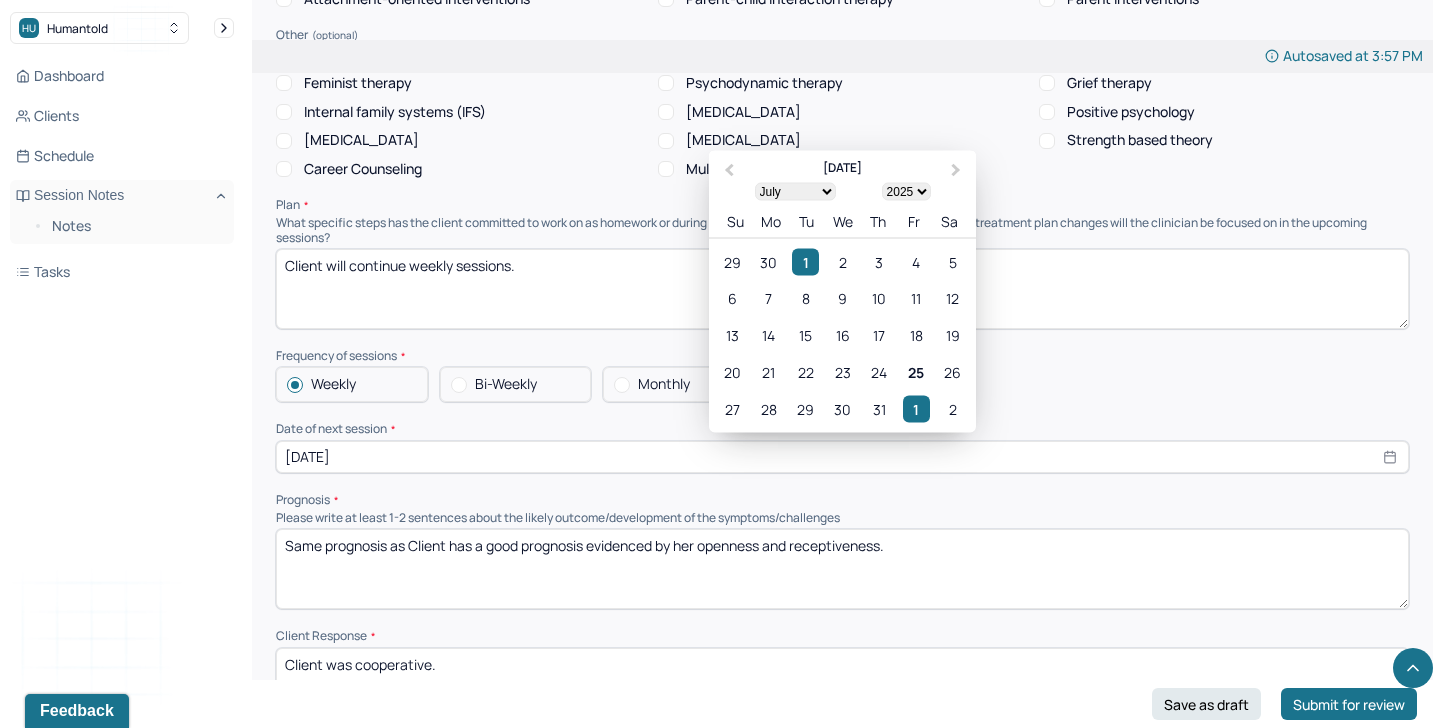 click on "Same prognosis as Client has a good prognosis evidenced by her openness and receptiveness." at bounding box center [842, 569] 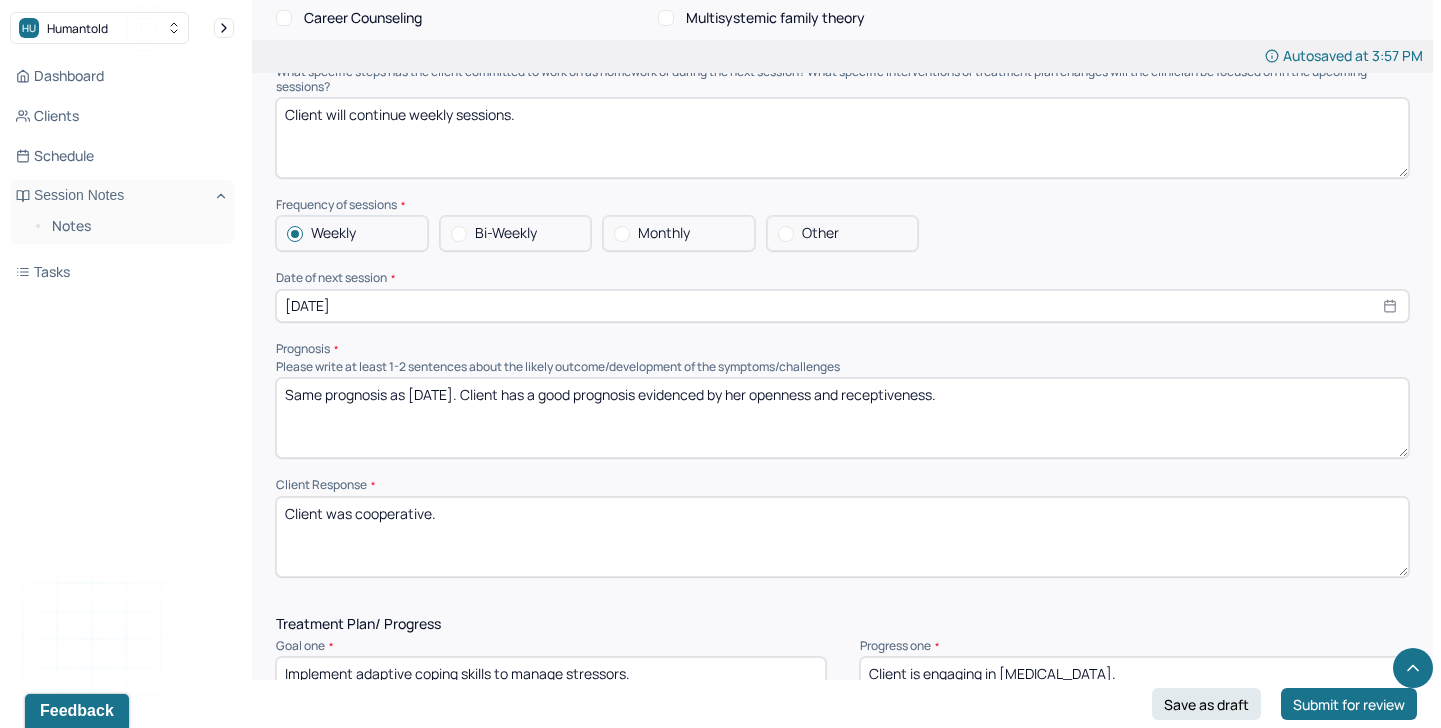 scroll, scrollTop: 2089, scrollLeft: 0, axis: vertical 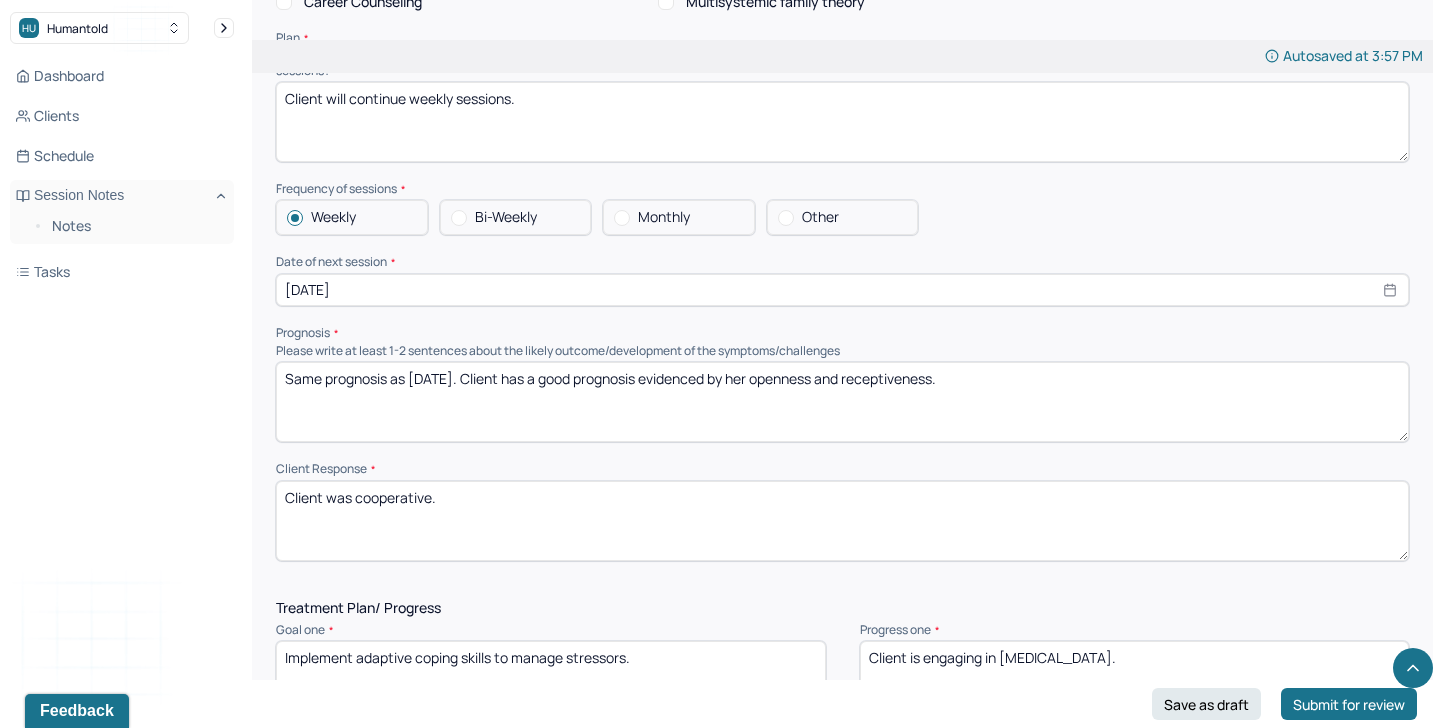 type on "Same prognosis as [DATE]. Client has a good prognosis evidenced by her openness and receptiveness." 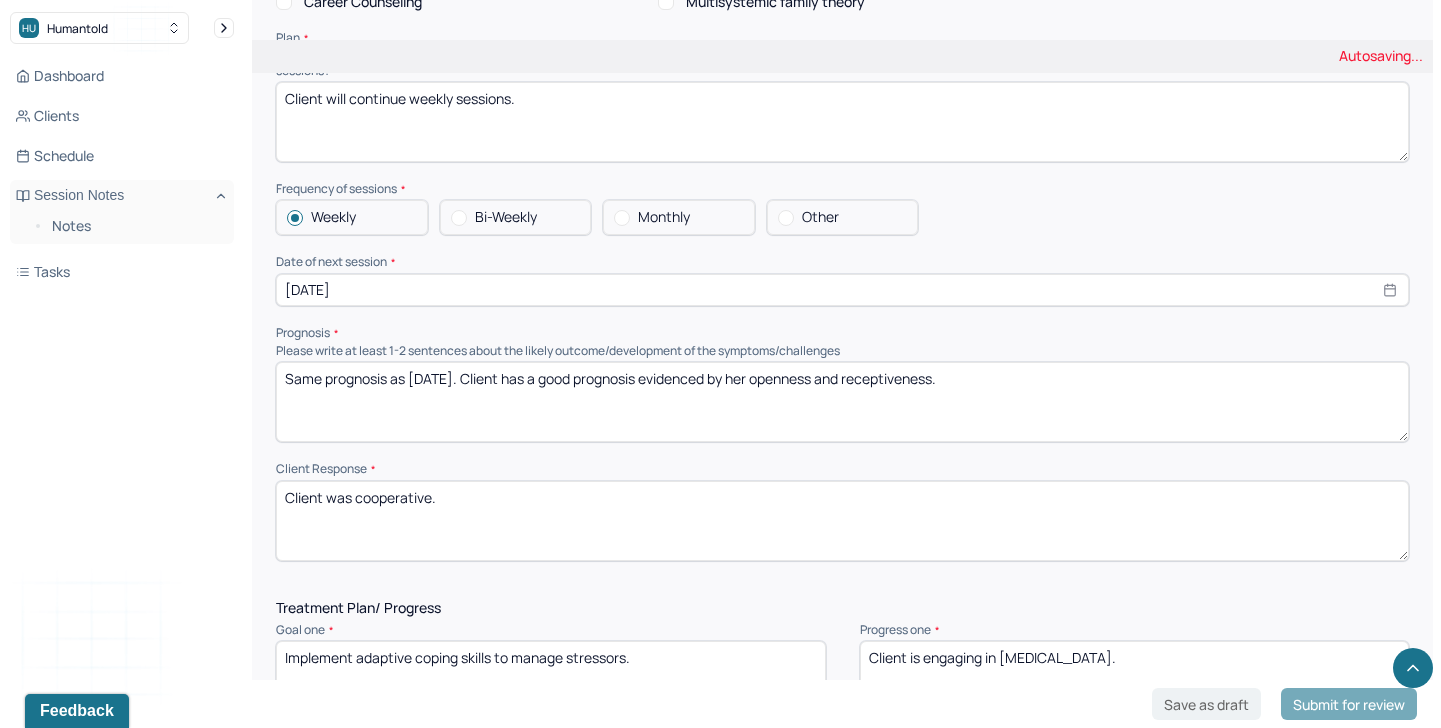 click on "Client was cooperative." at bounding box center (842, 521) 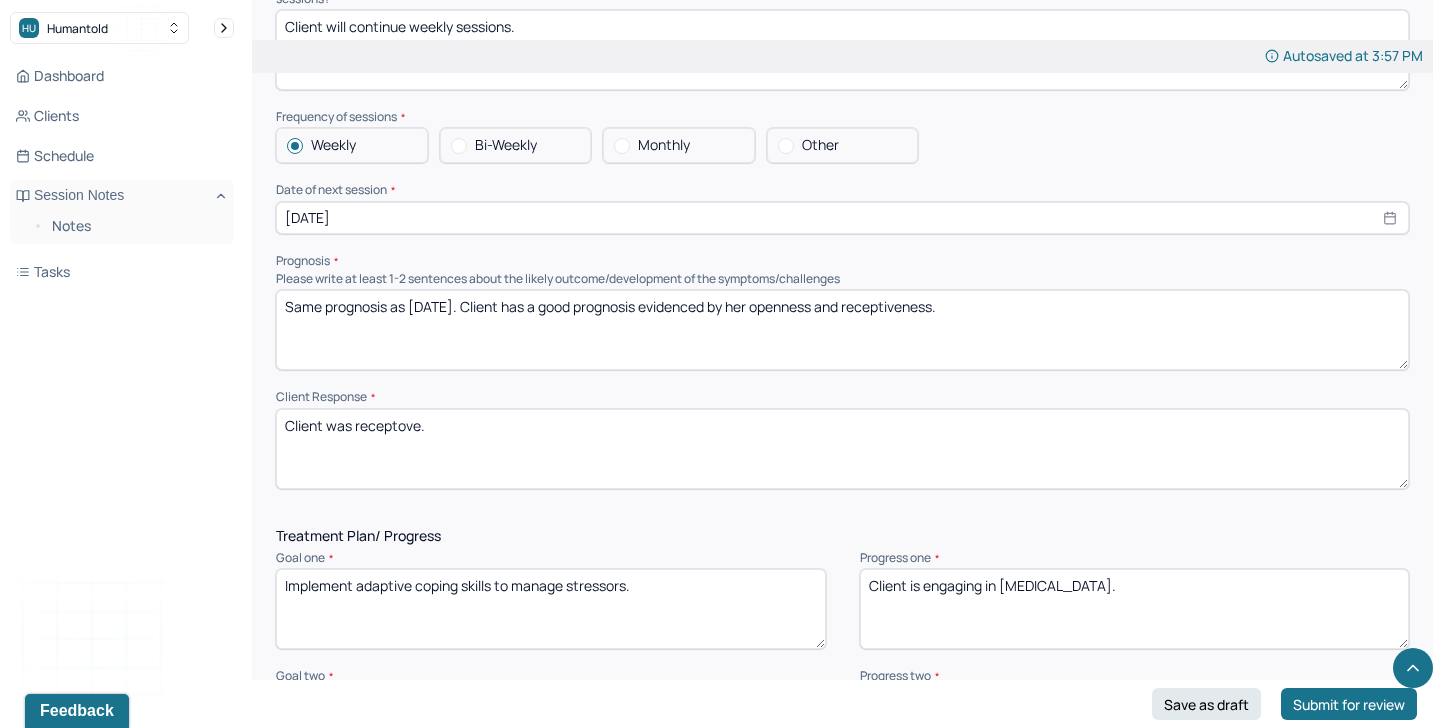 scroll, scrollTop: 2239, scrollLeft: 0, axis: vertical 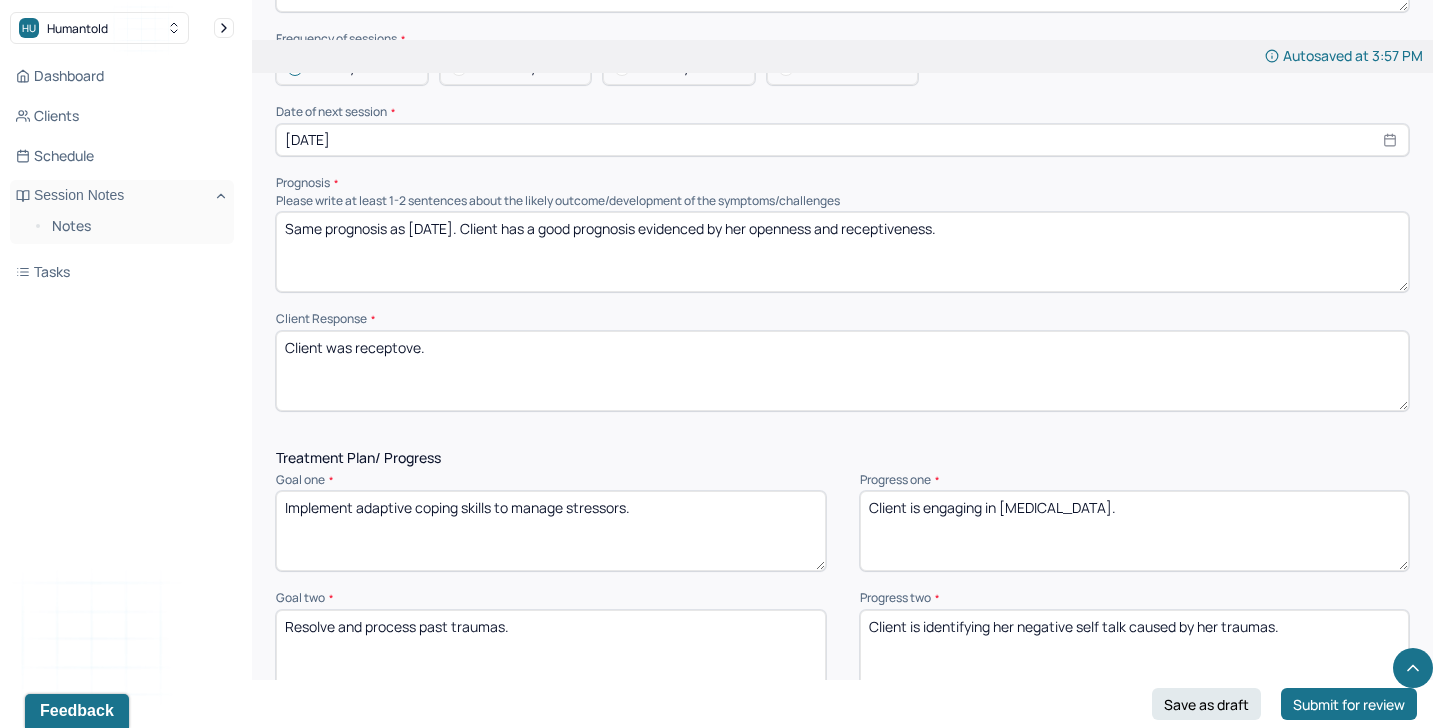 type on "Client was receptove." 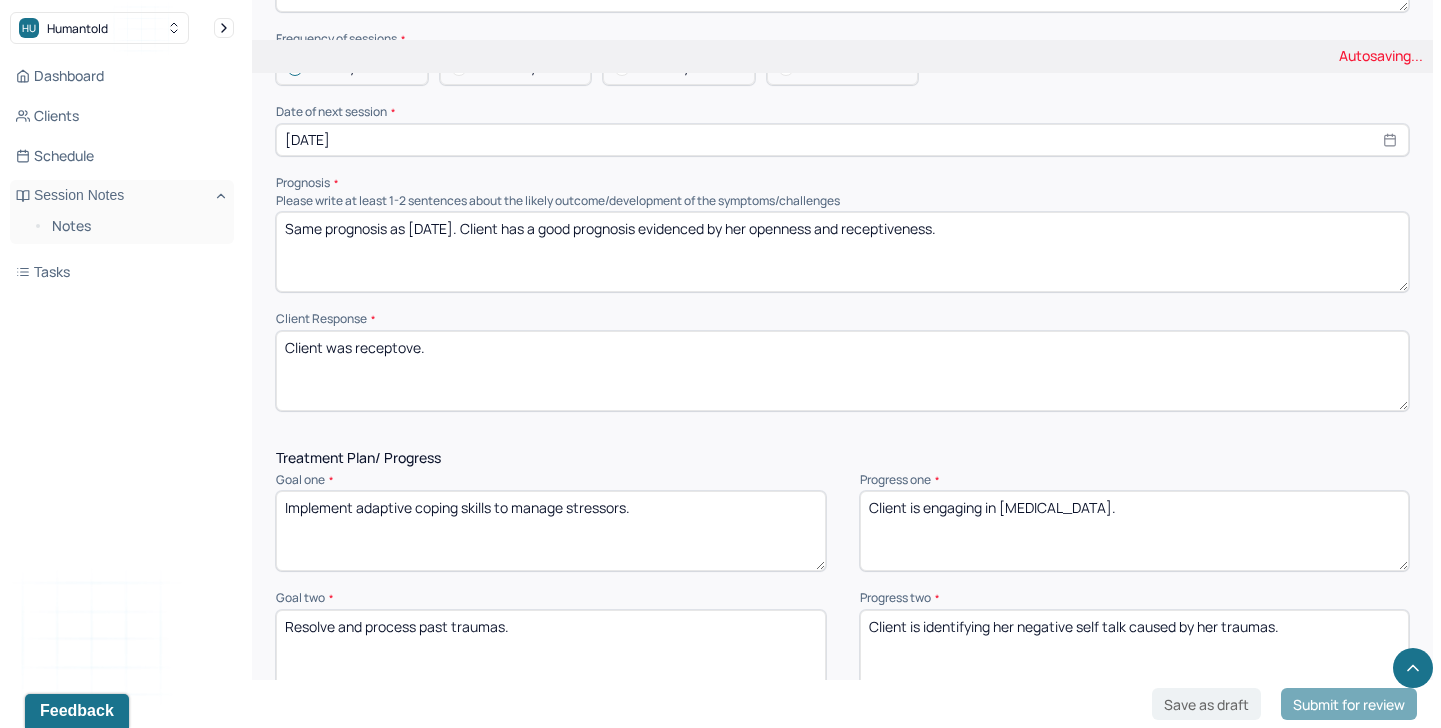 click on "Client is engaging in [MEDICAL_DATA]." at bounding box center (1135, 531) 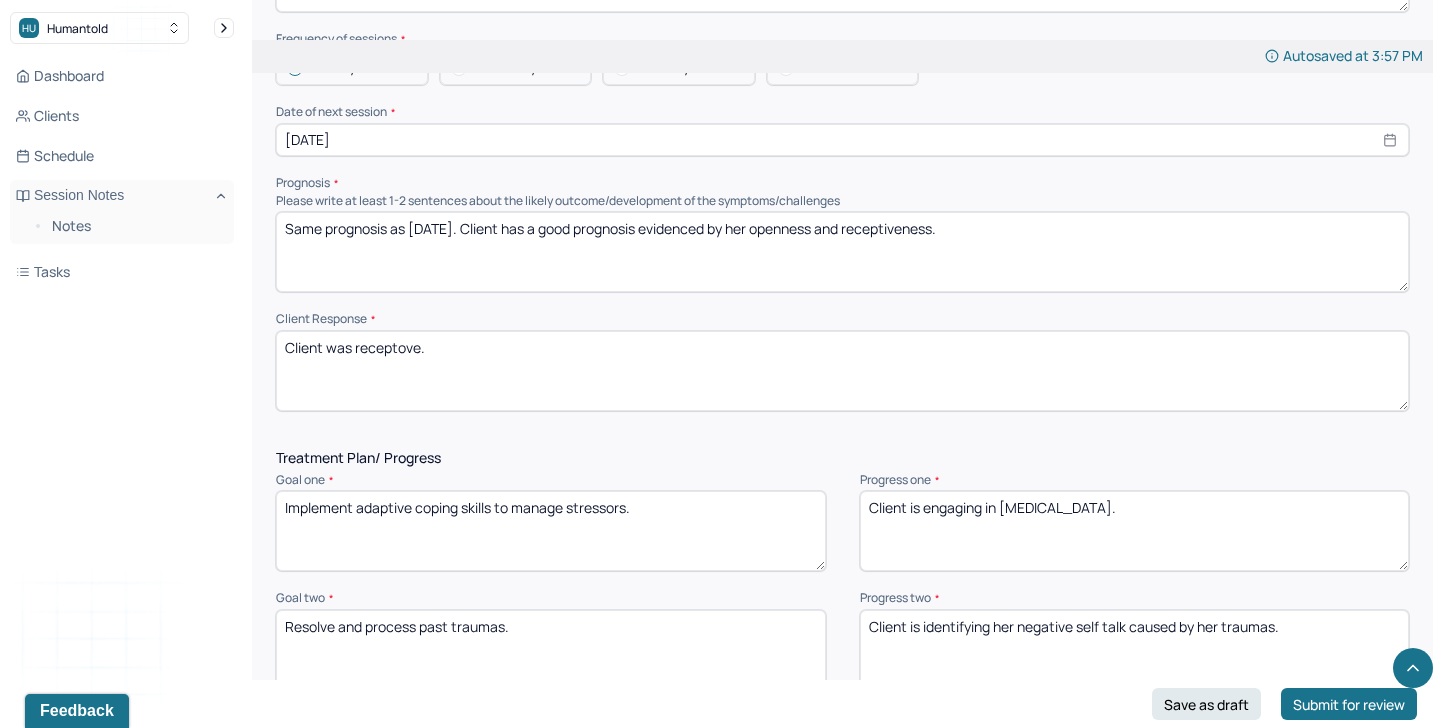click on "Client is engaging in [MEDICAL_DATA]." at bounding box center [1135, 531] 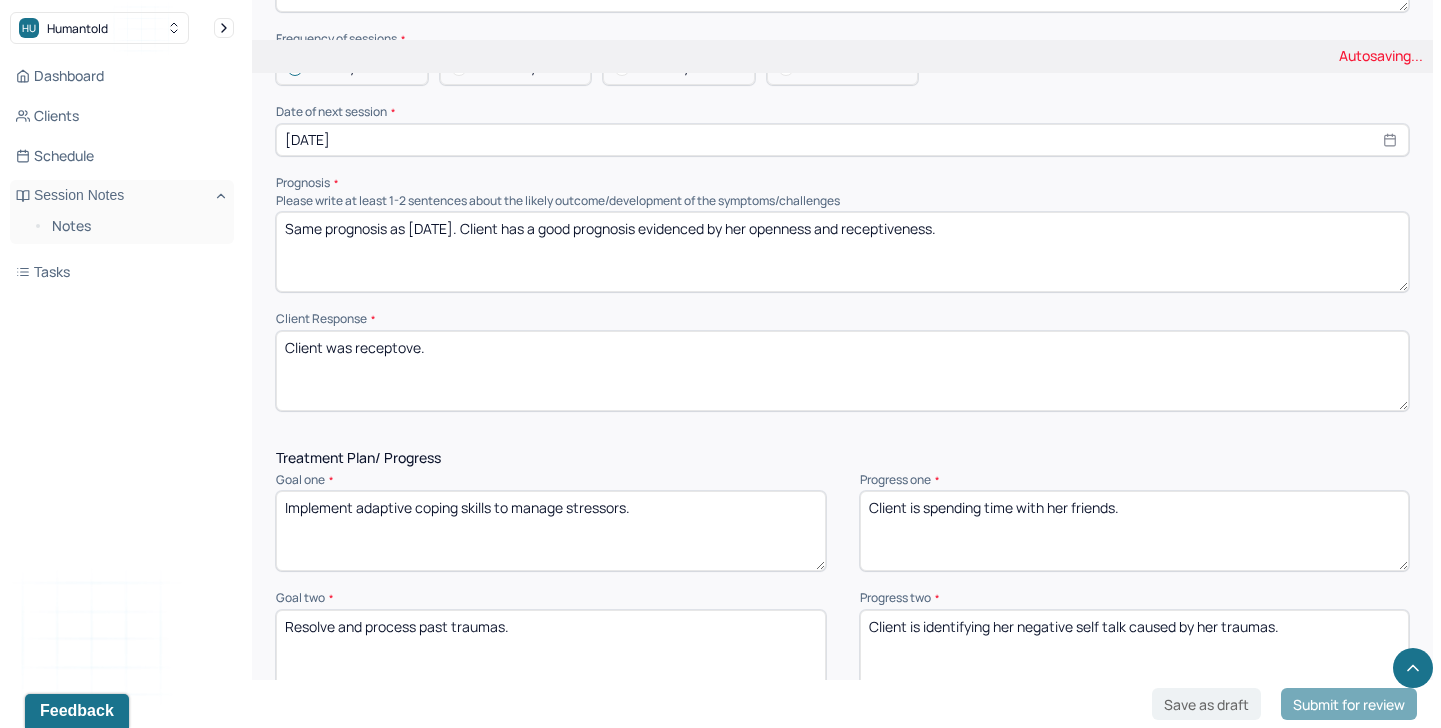 type on "Client is spending time with her friends." 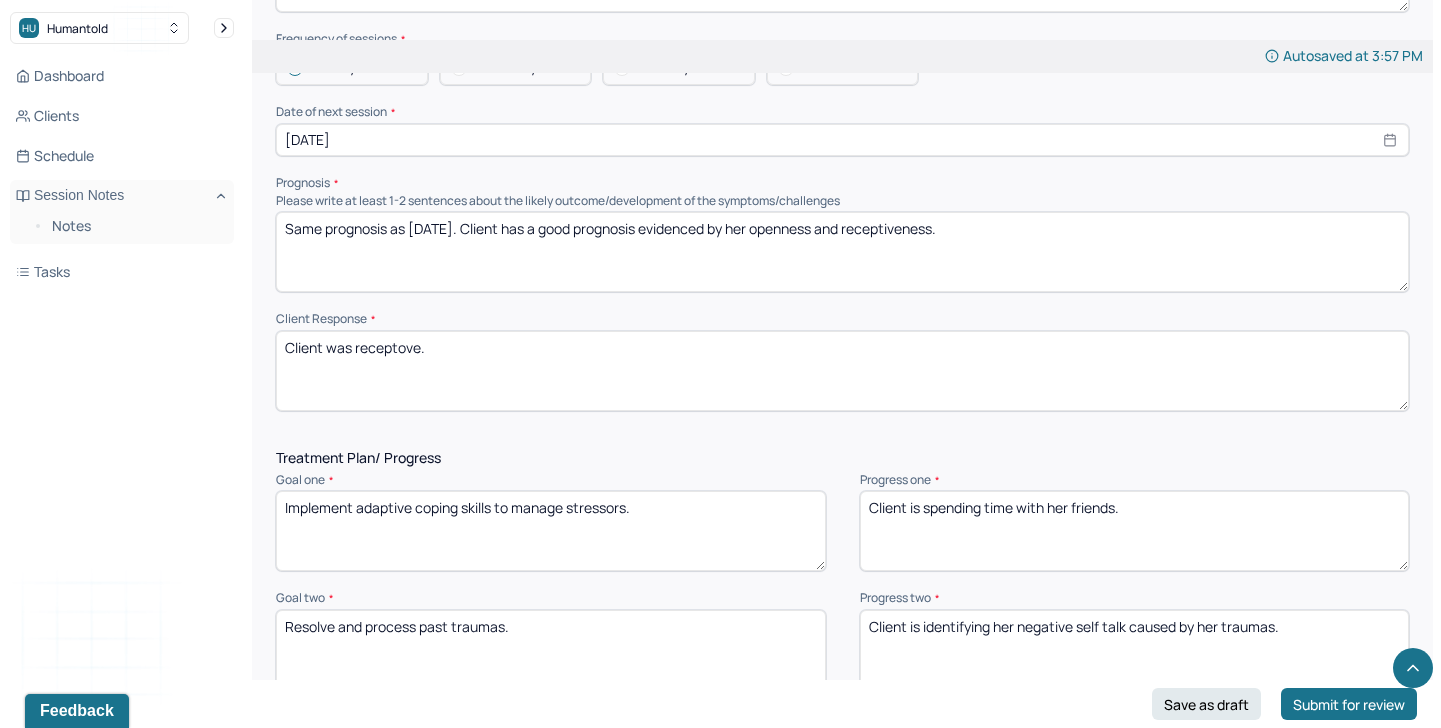 drag, startPoint x: 1341, startPoint y: 632, endPoint x: 925, endPoint y: 609, distance: 416.63535 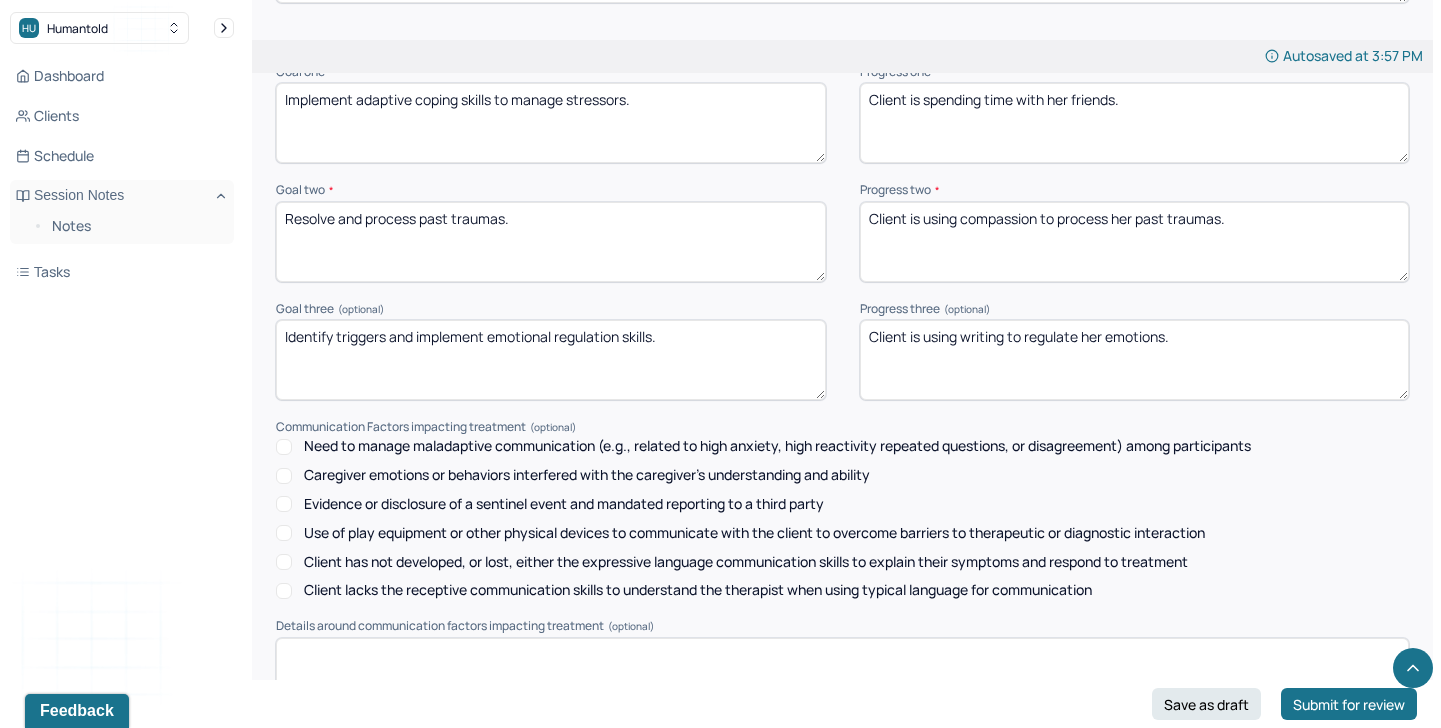 scroll, scrollTop: 2696, scrollLeft: 0, axis: vertical 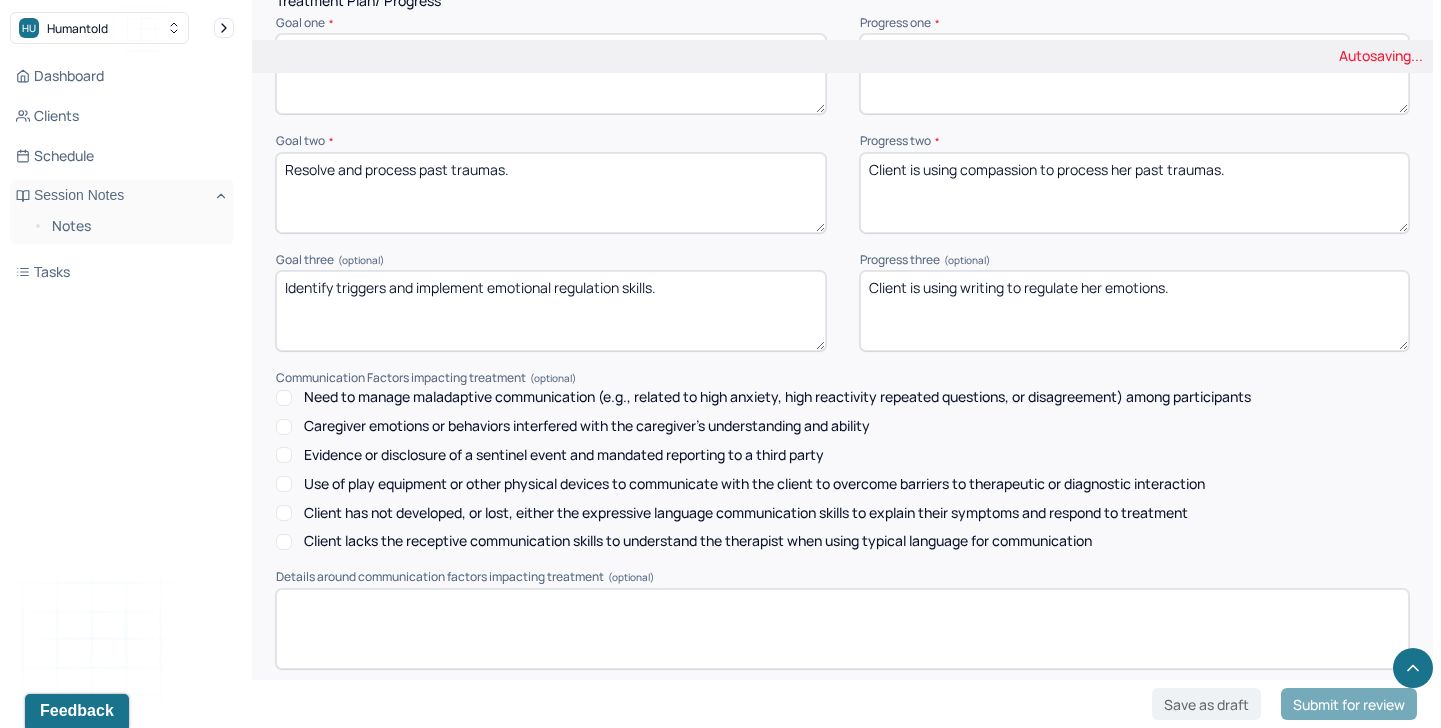 type on "Client is using compassion to process her past traumas." 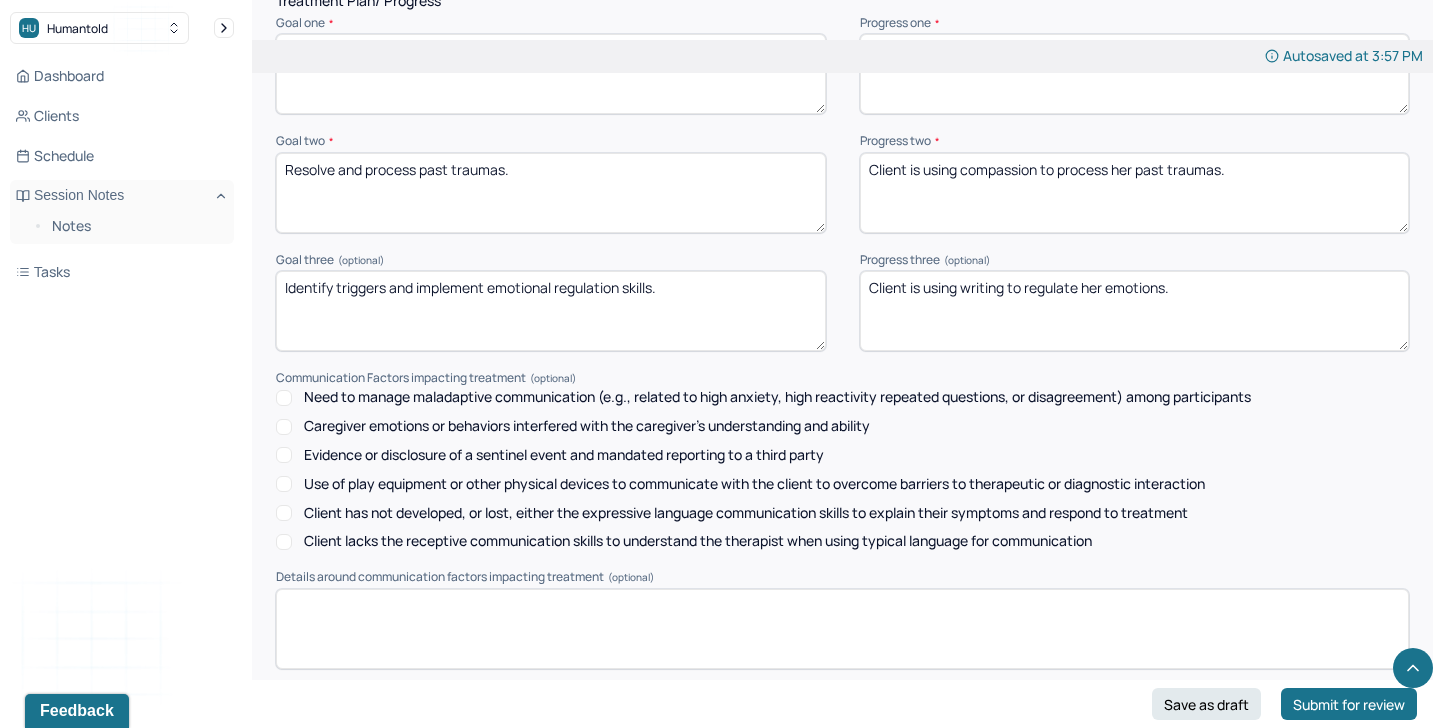 click on "Client is using writing to regulate her emotions." at bounding box center (1135, 311) 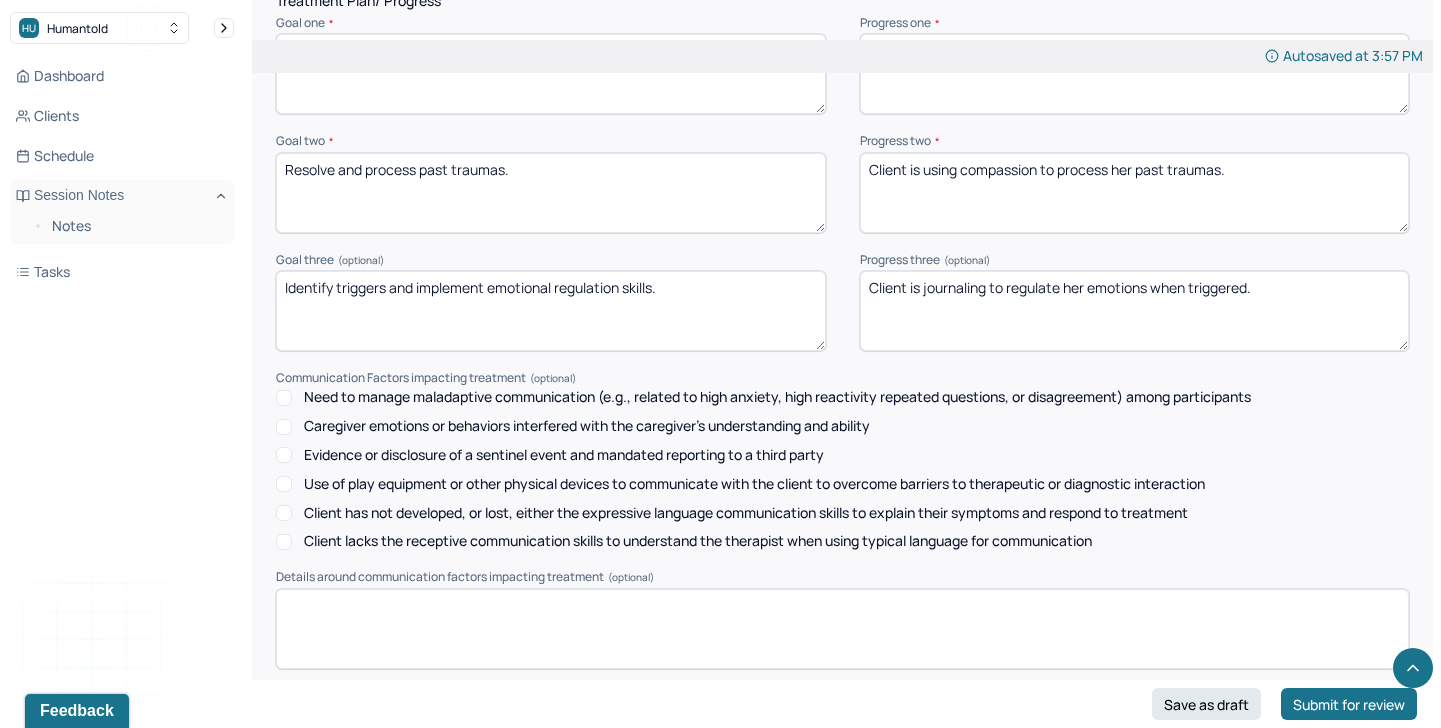 scroll, scrollTop: 2845, scrollLeft: 0, axis: vertical 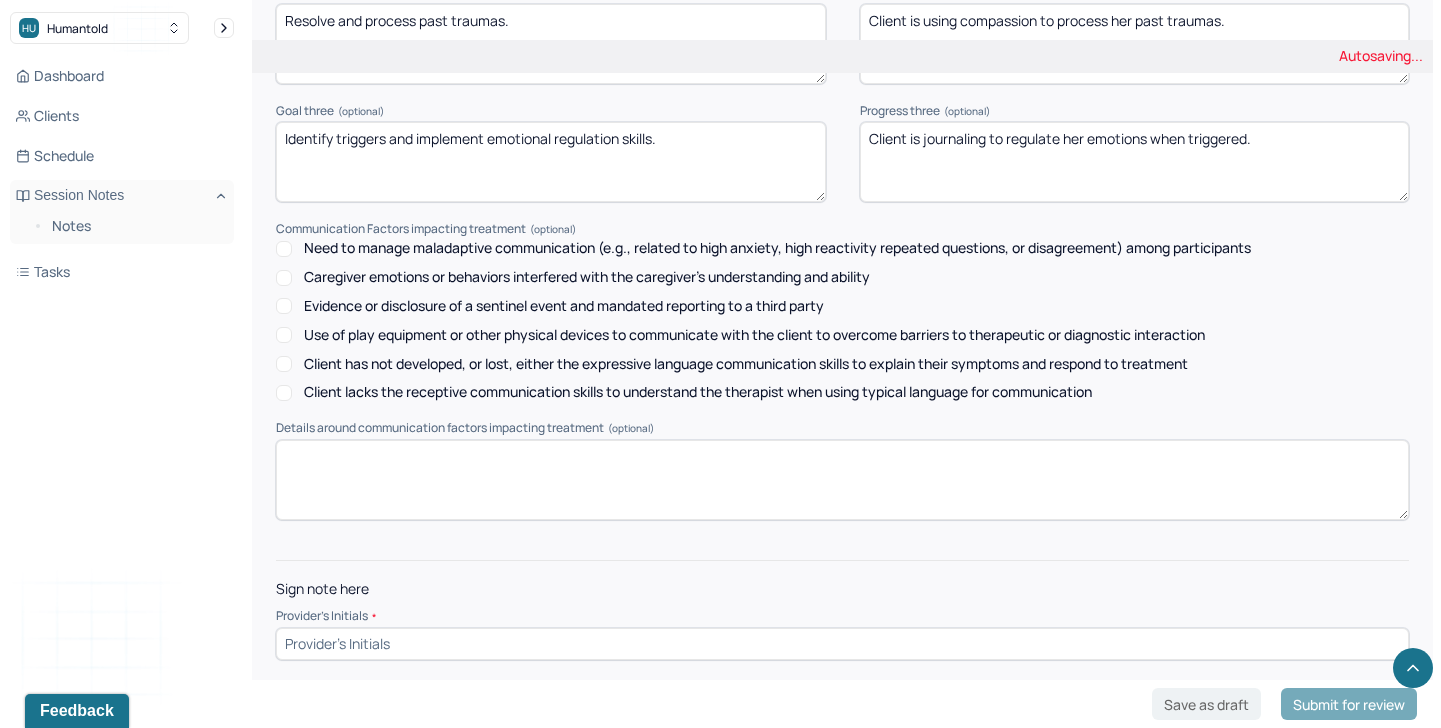 type on "Client is journaling to regulate her emotions when triggered." 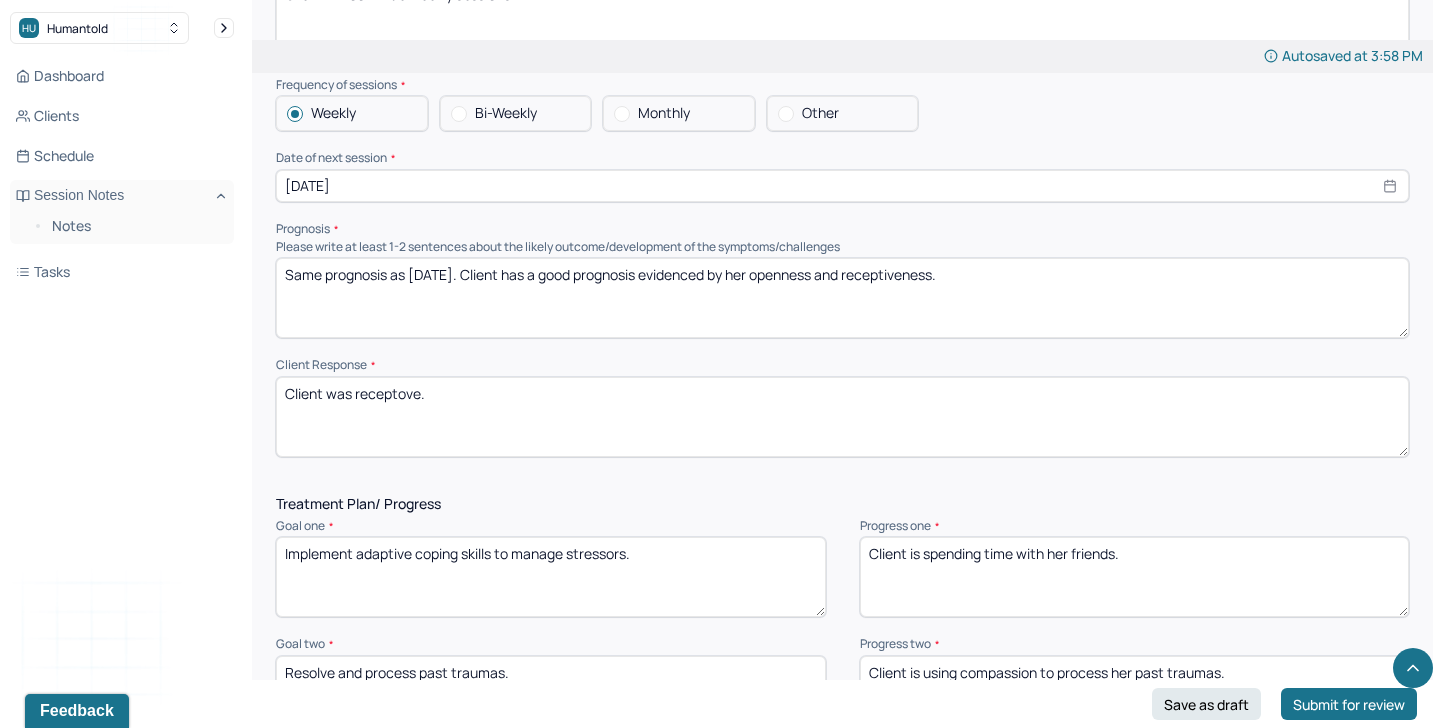 scroll, scrollTop: 2191, scrollLeft: 0, axis: vertical 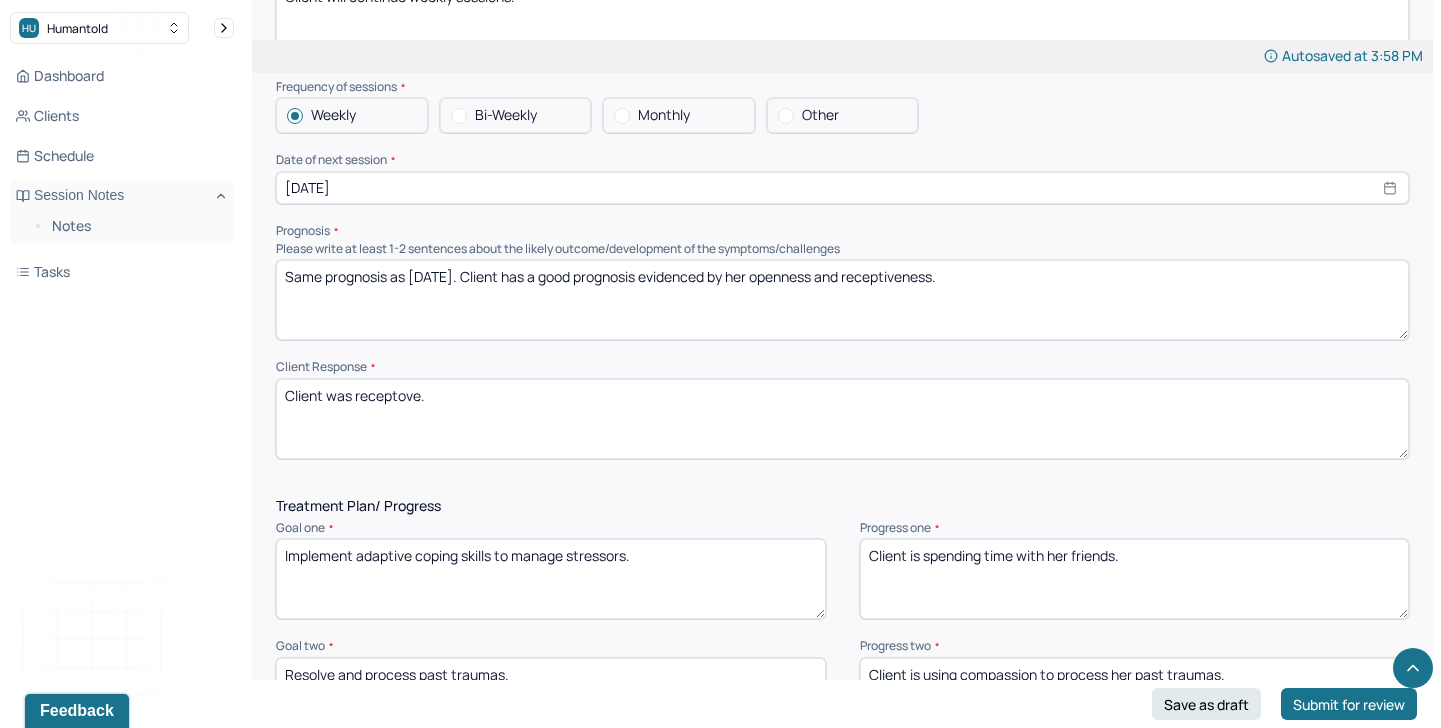 type on "TA" 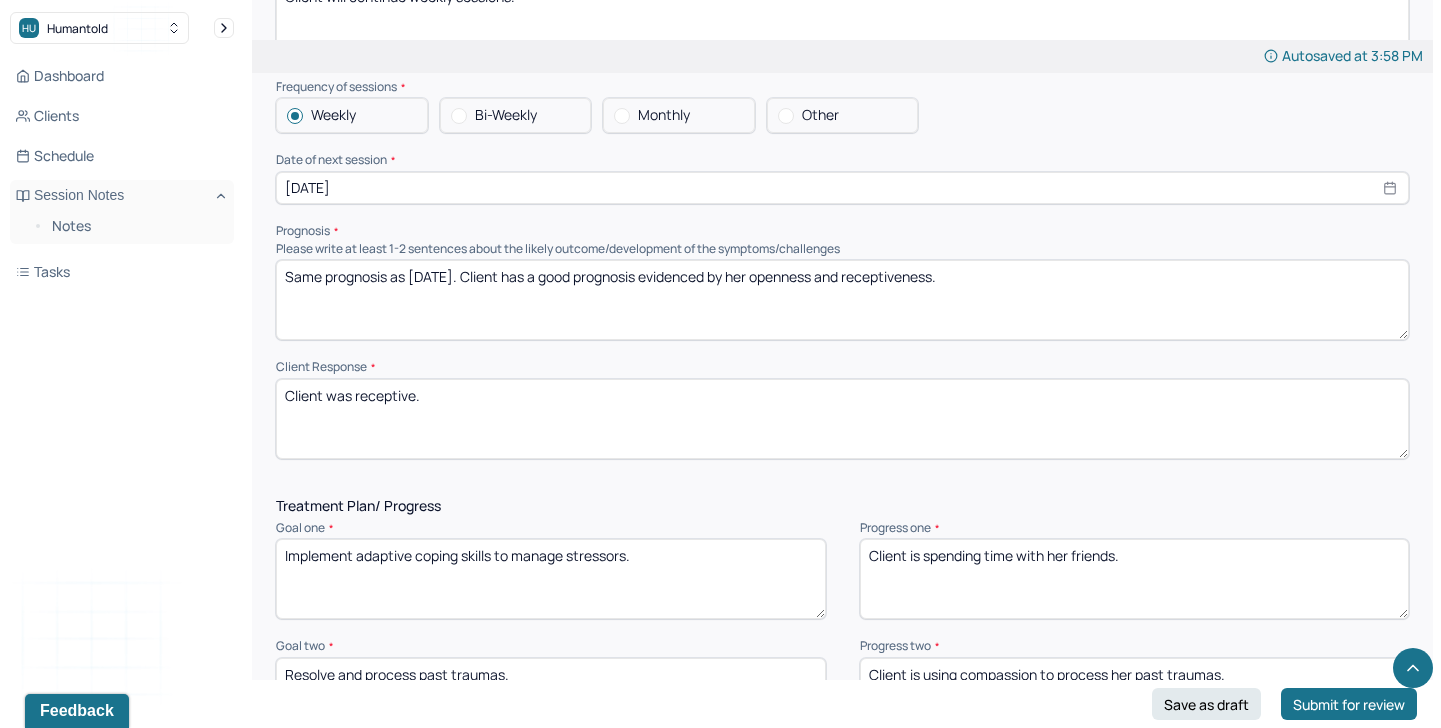 click on "Client was receptove." at bounding box center [842, 419] 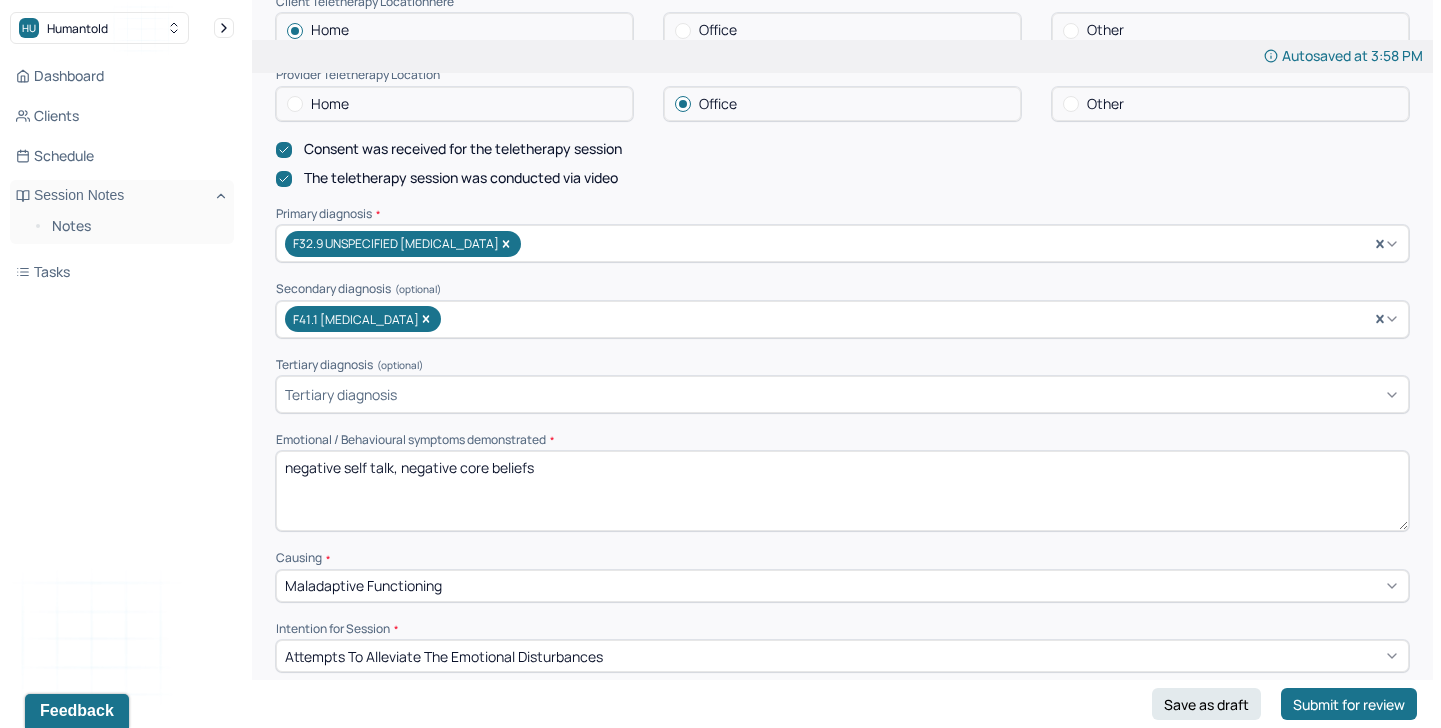scroll, scrollTop: 503, scrollLeft: 0, axis: vertical 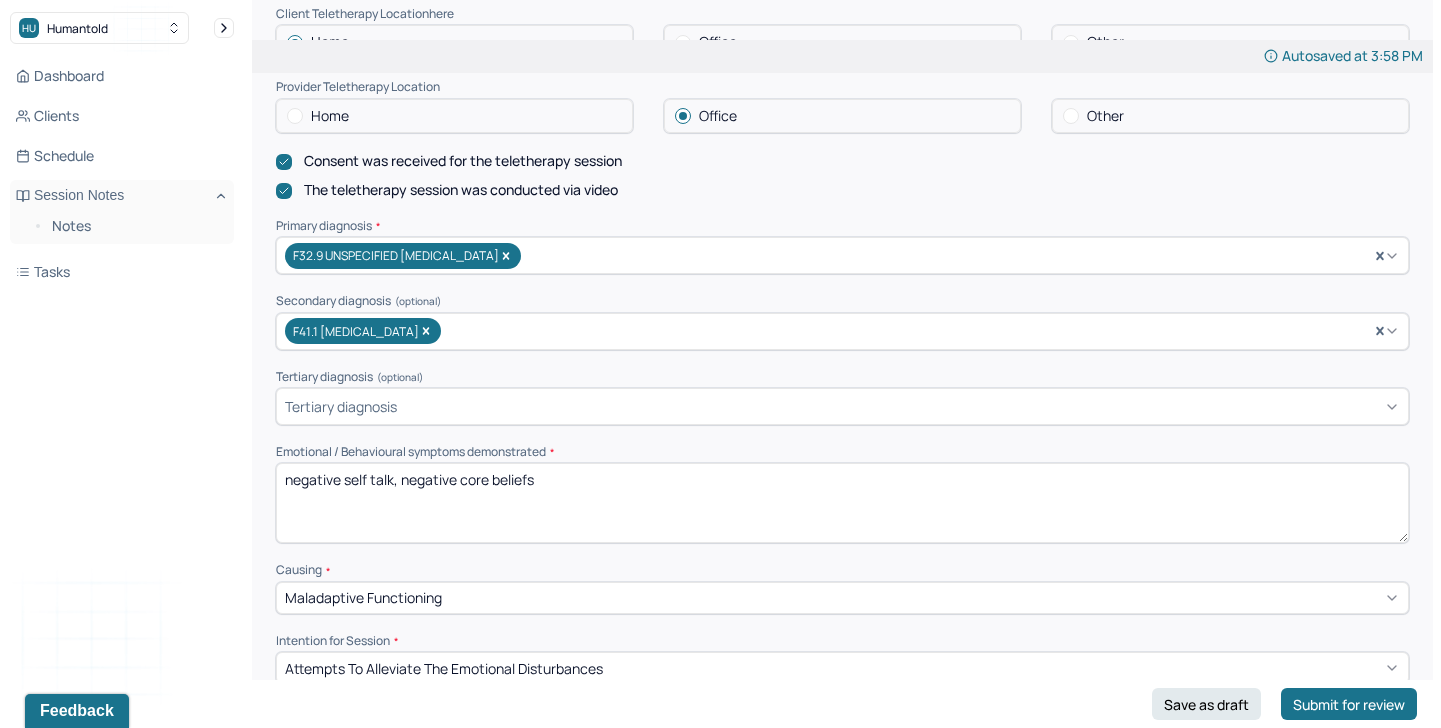 type on "Client was receptive." 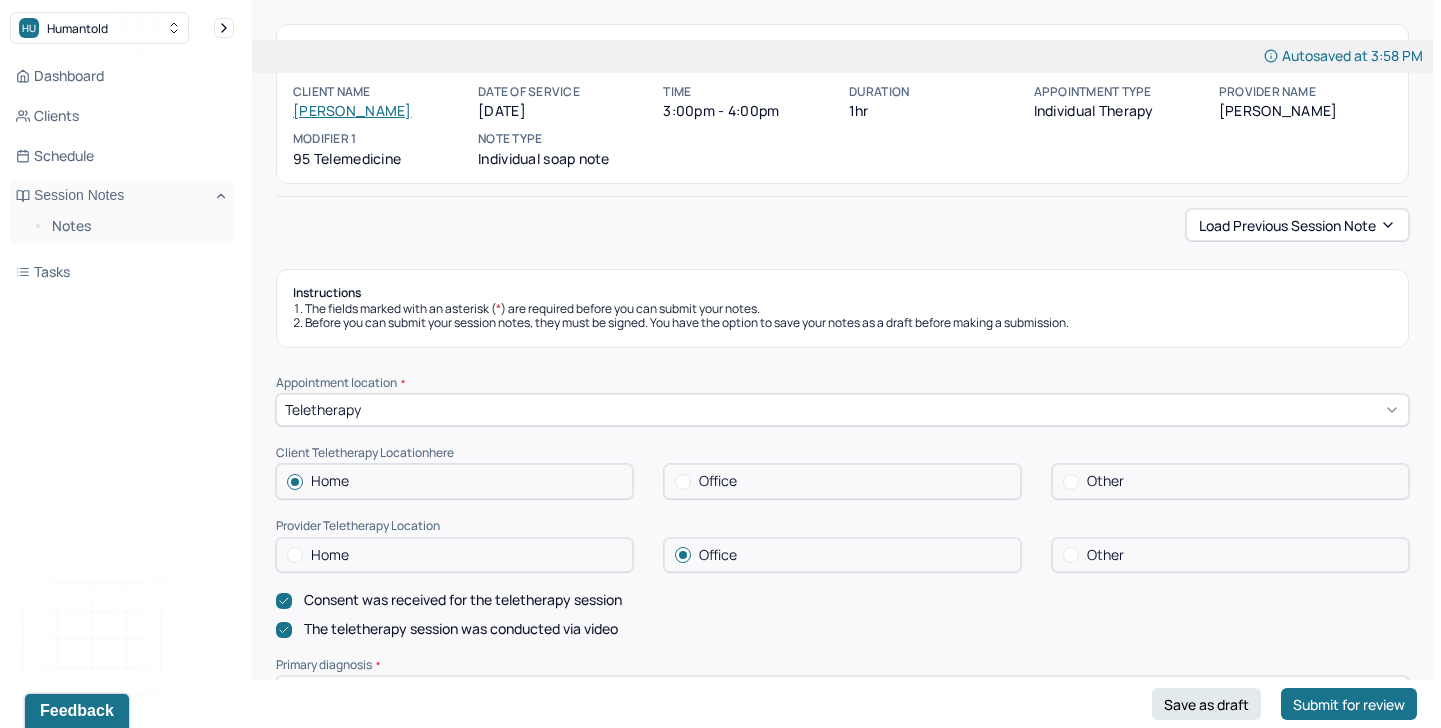 scroll, scrollTop: 0, scrollLeft: 0, axis: both 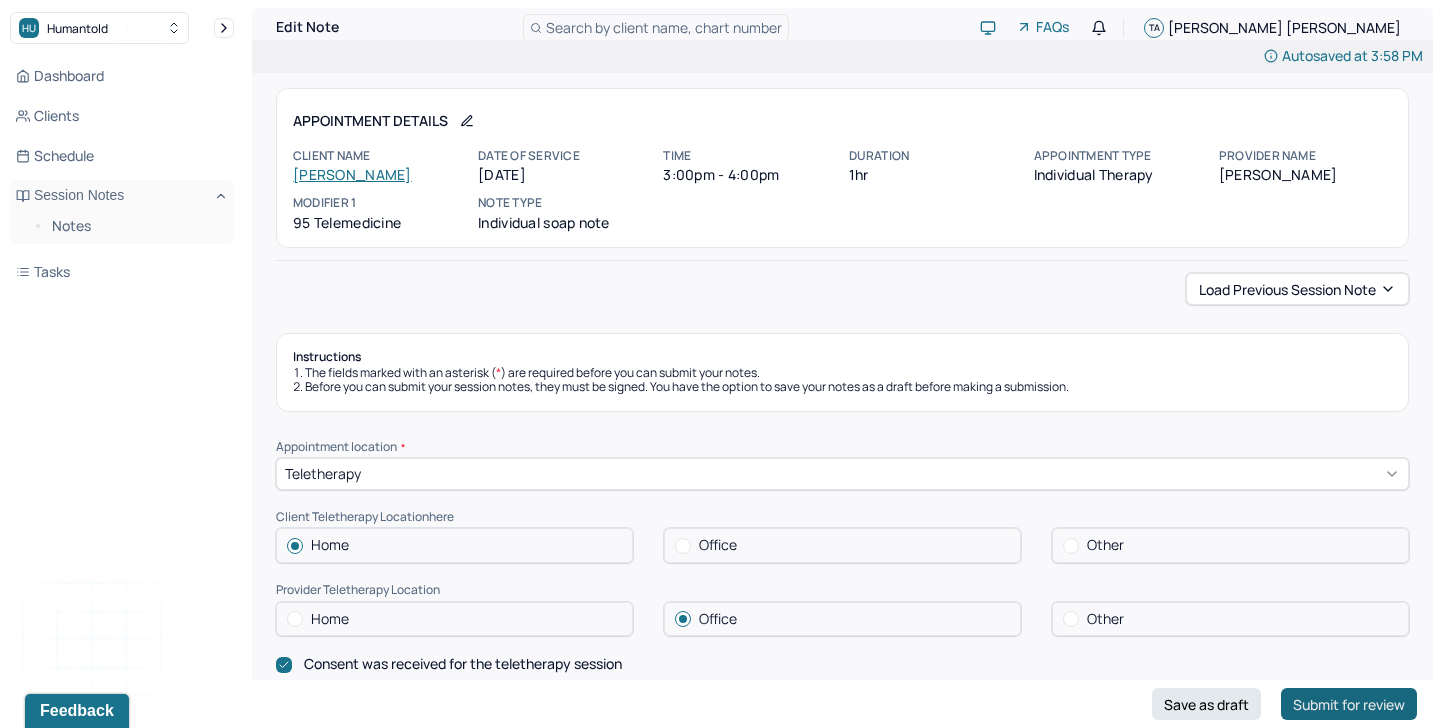type on "negative self talk, negative core beliefs, low mood" 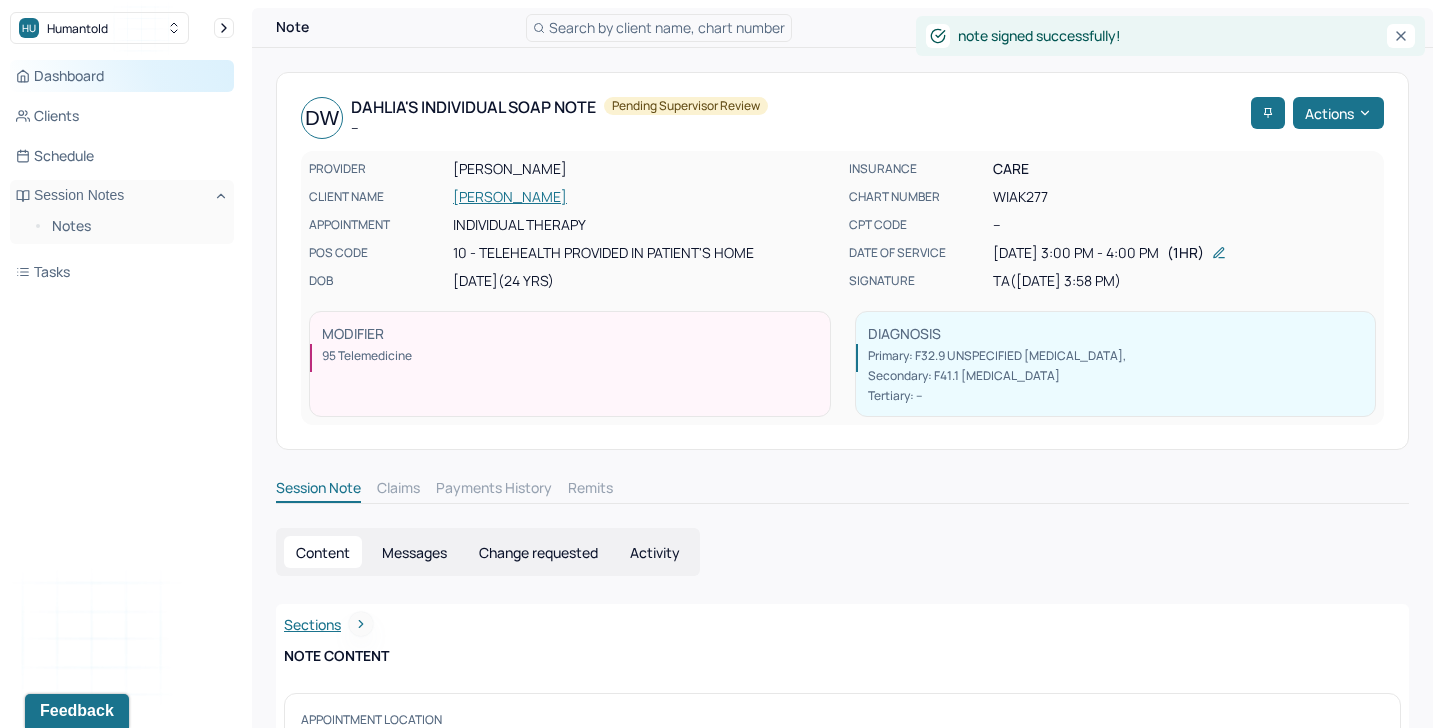 click on "Dashboard" at bounding box center (122, 76) 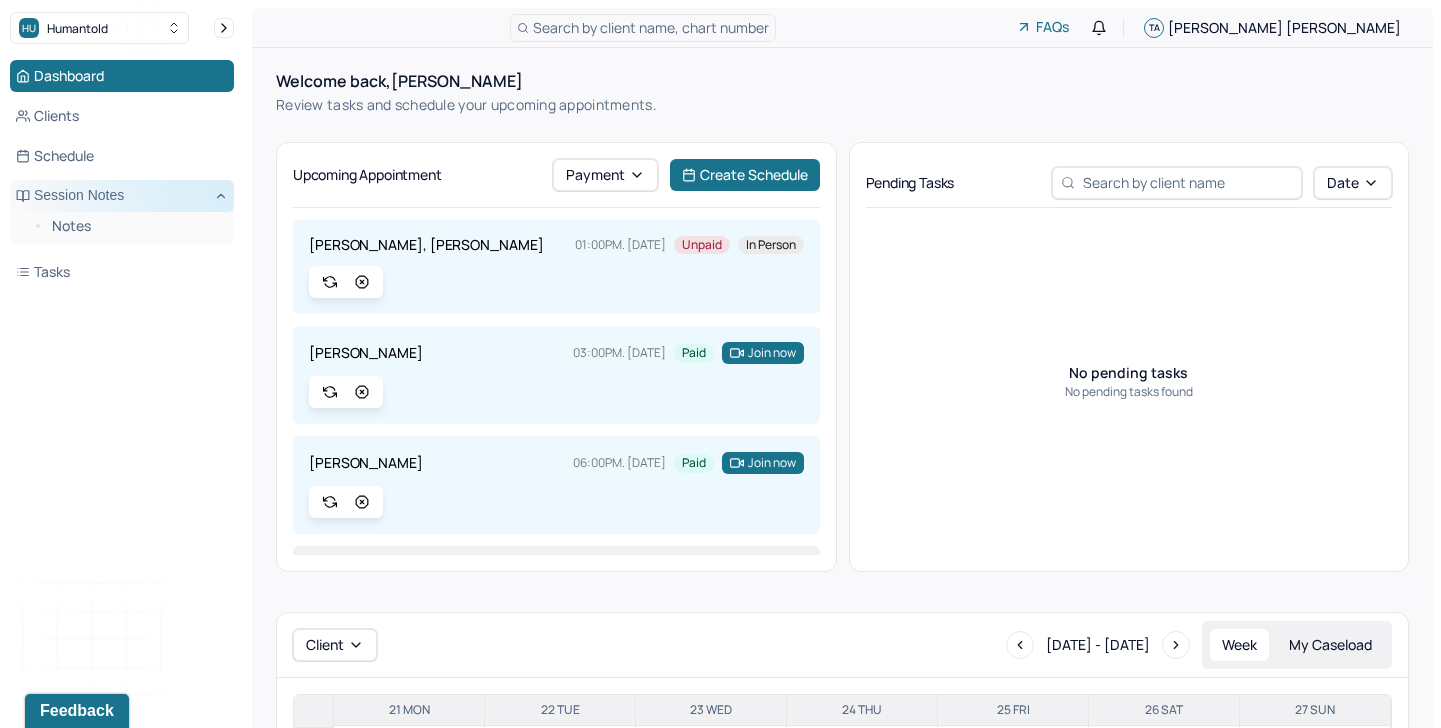 click on "Session Notes" at bounding box center [122, 196] 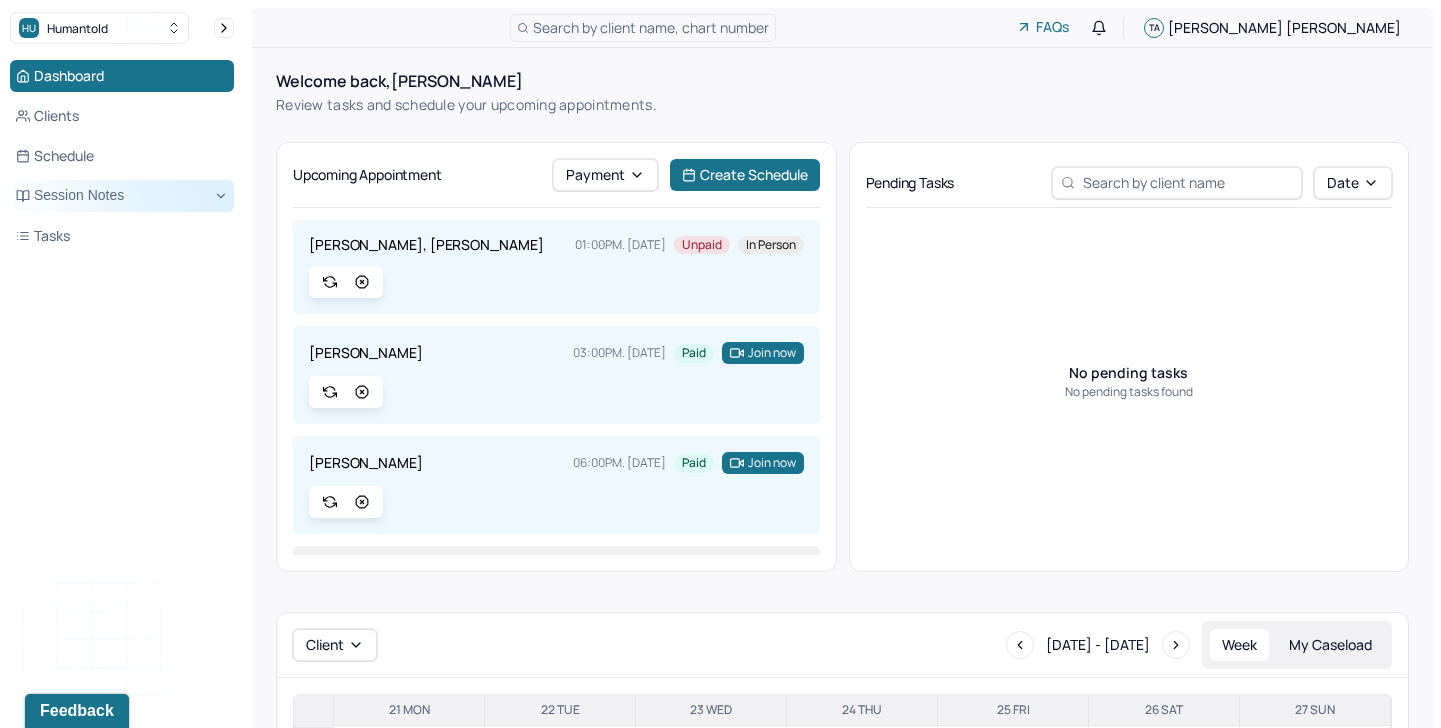 click on "Session Notes" at bounding box center [122, 196] 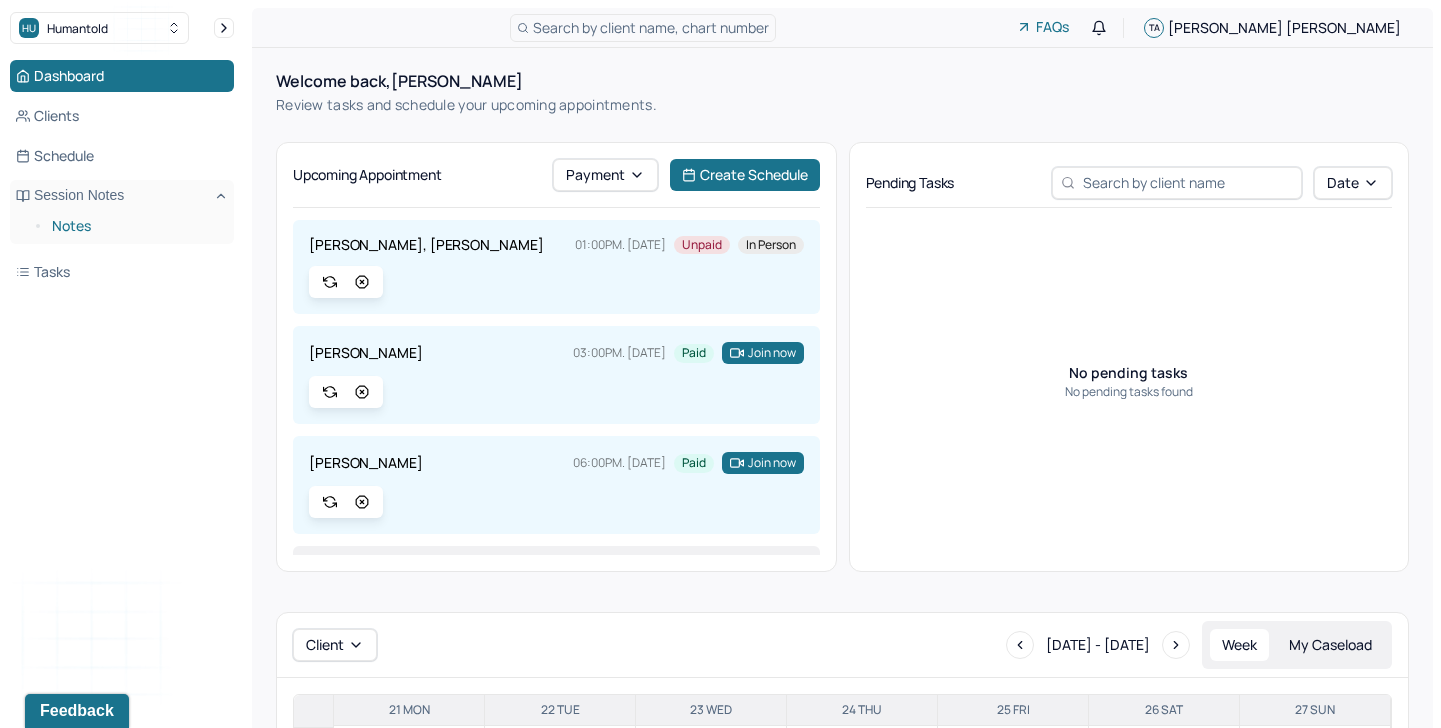 click on "Notes" at bounding box center [135, 226] 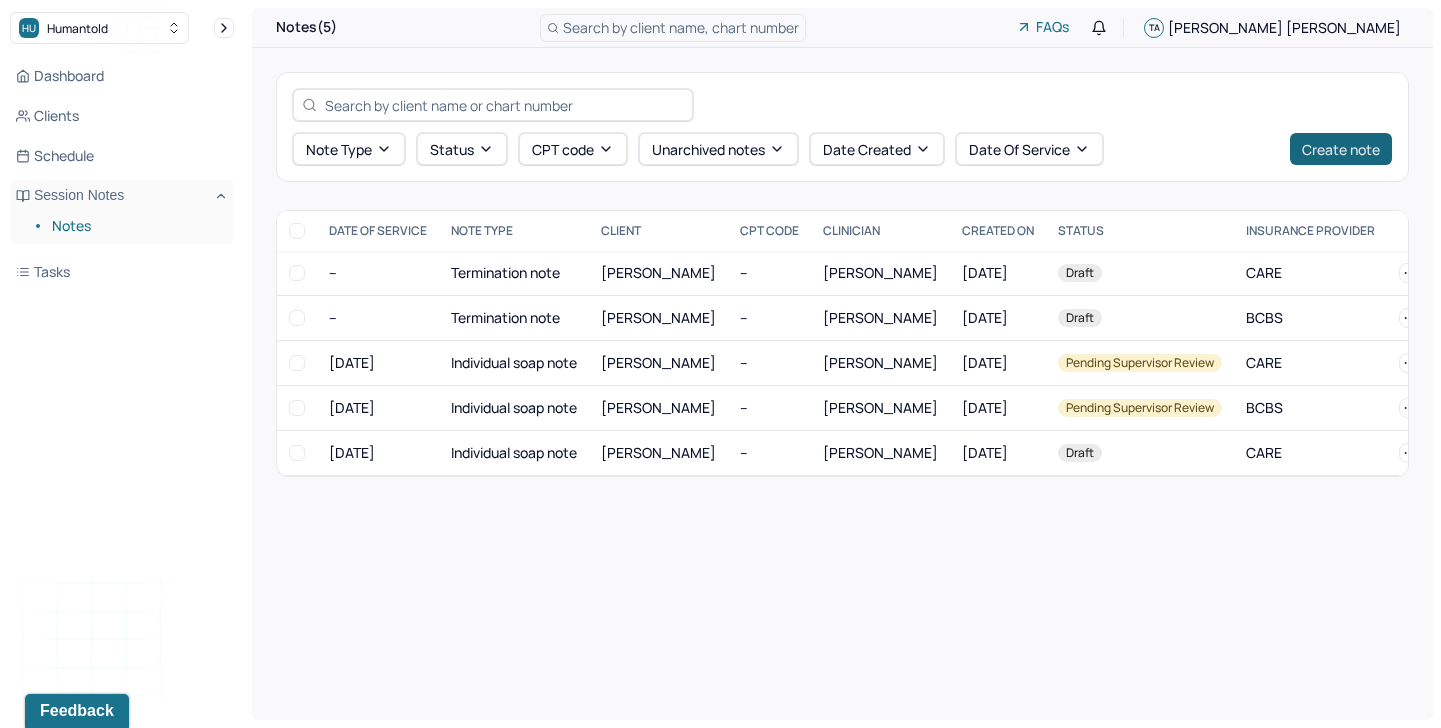 click on "Create note" at bounding box center (1341, 149) 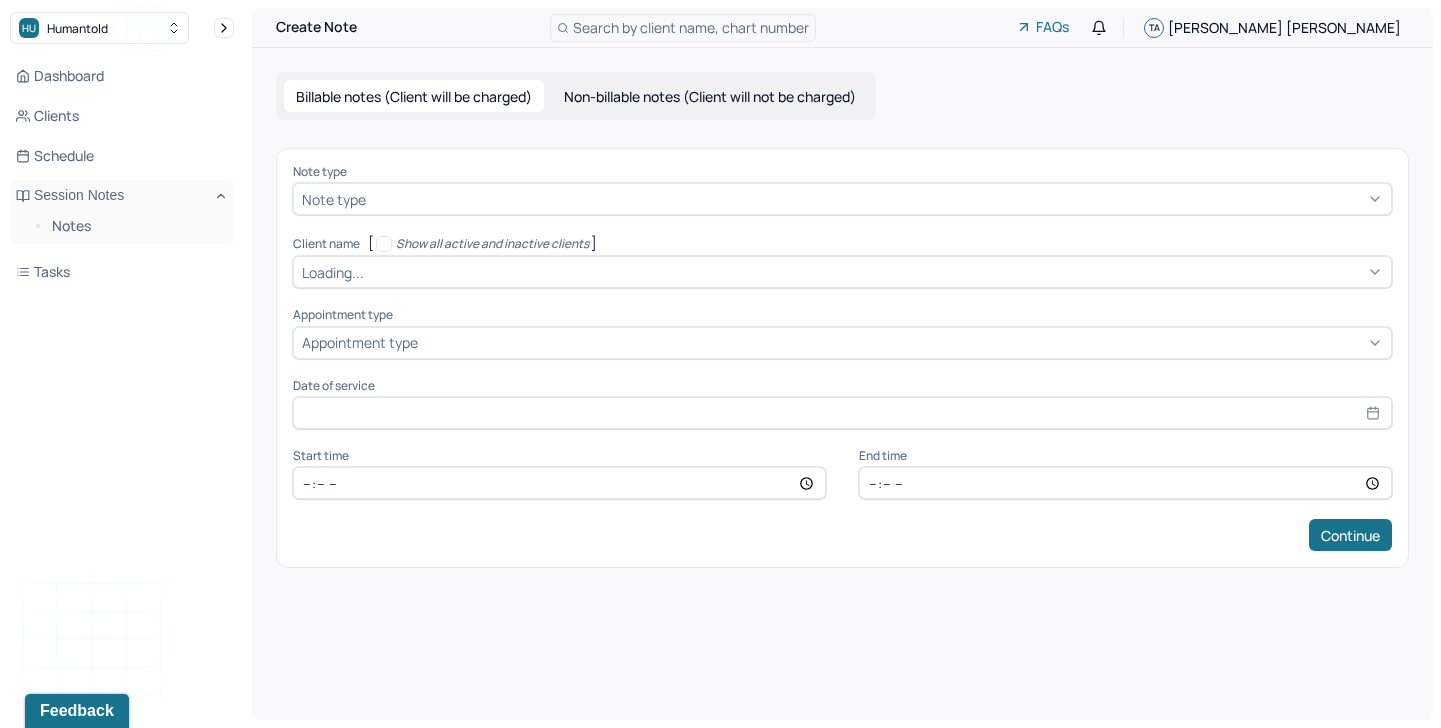 click on "Note type" at bounding box center (842, 199) 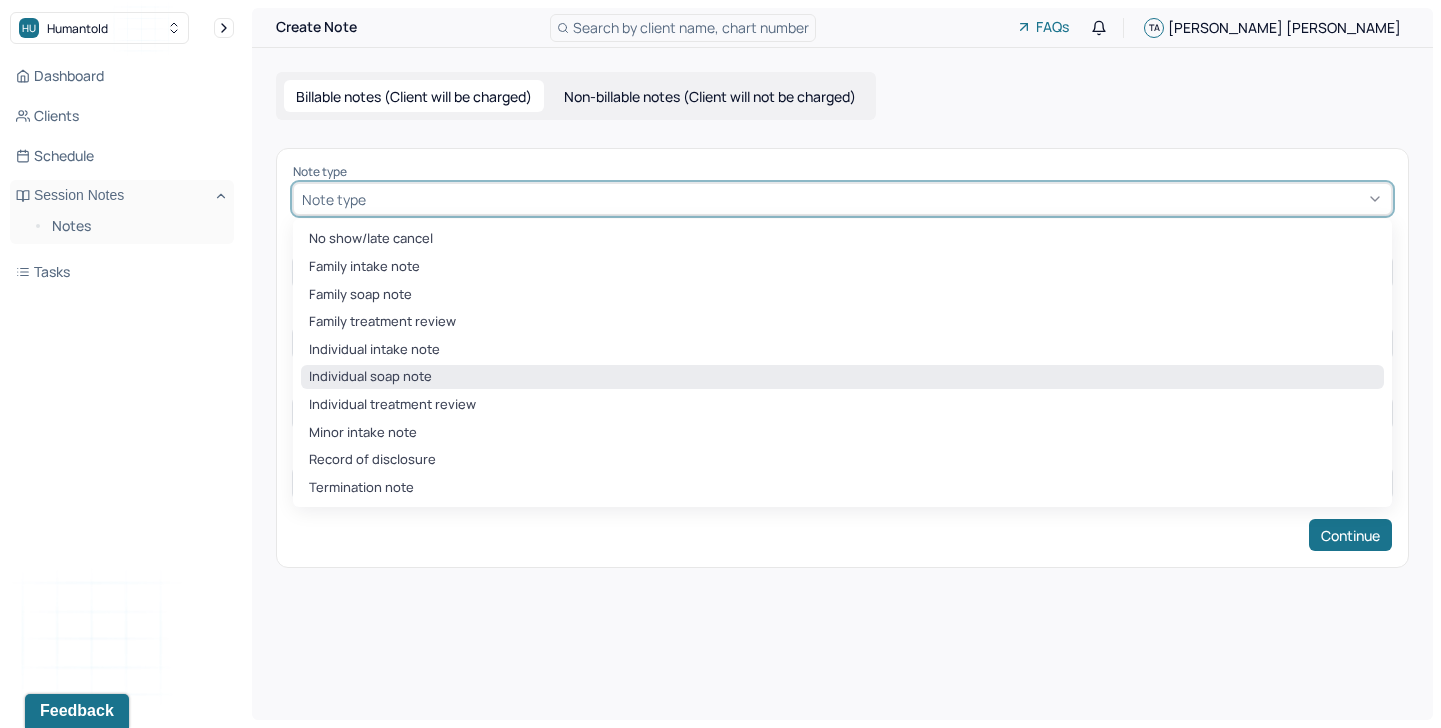 click on "Individual soap note" at bounding box center [842, 377] 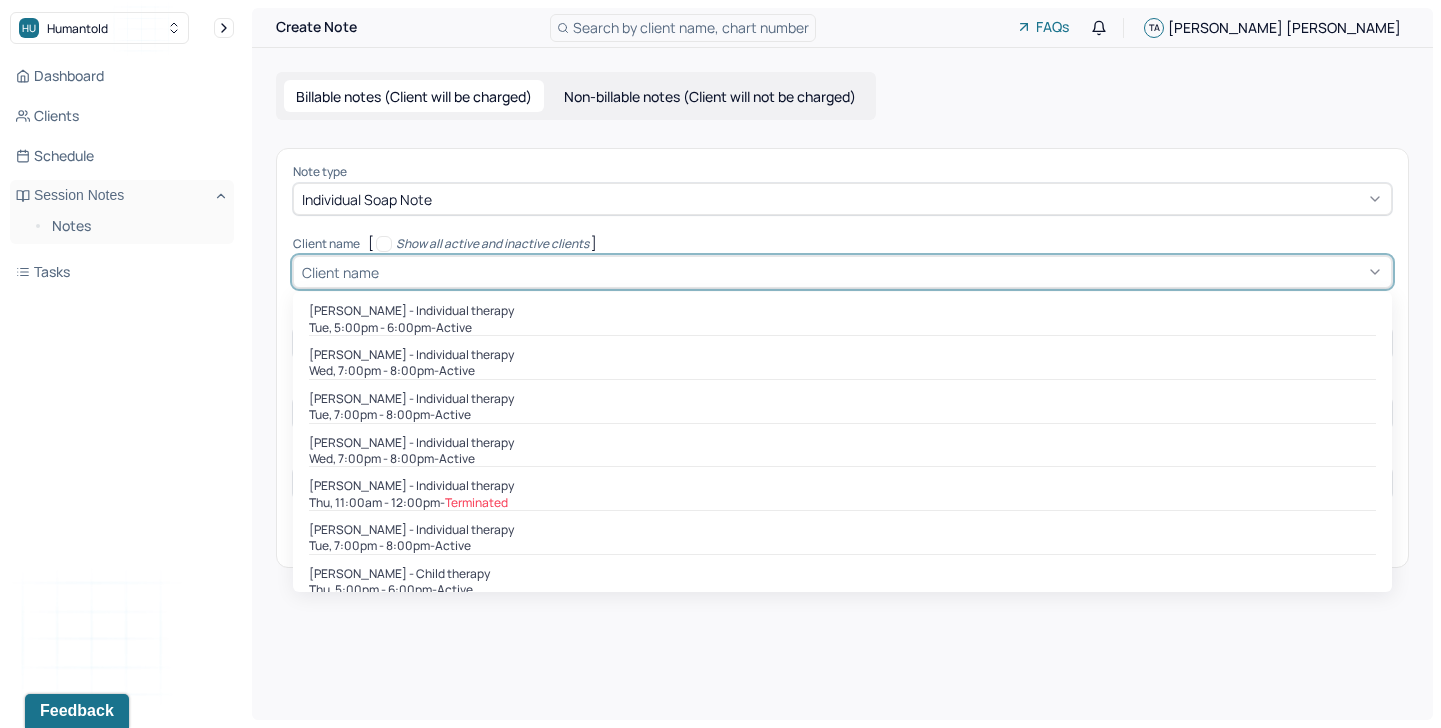 click at bounding box center [883, 272] 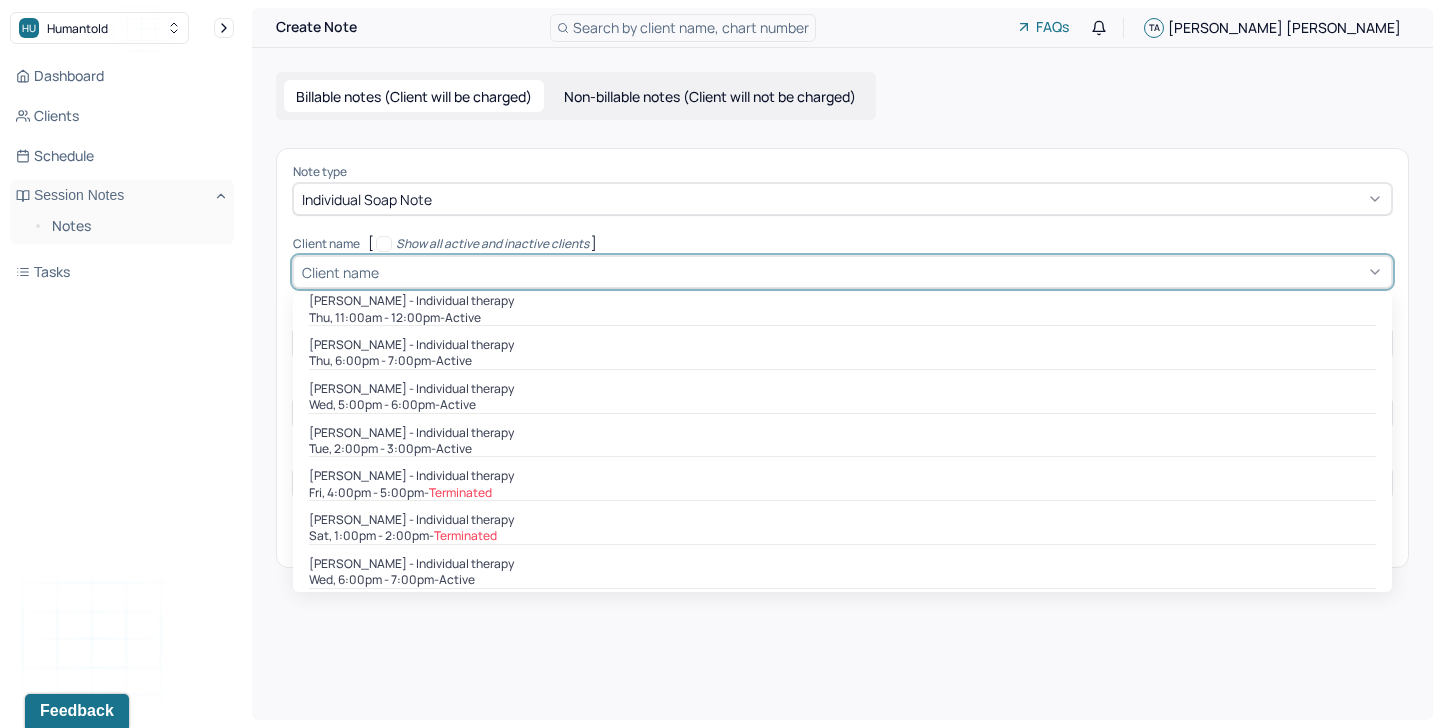 scroll, scrollTop: 1355, scrollLeft: 0, axis: vertical 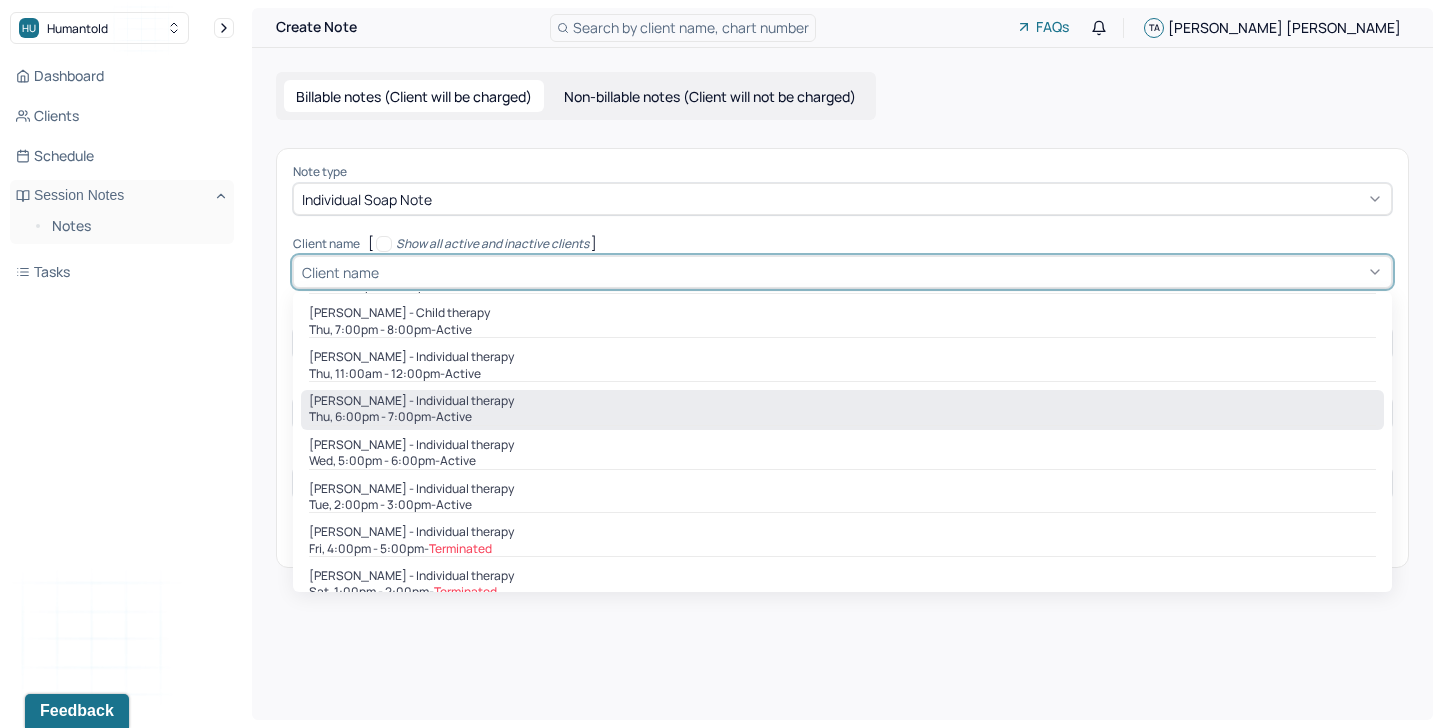 click on "active" at bounding box center [454, 417] 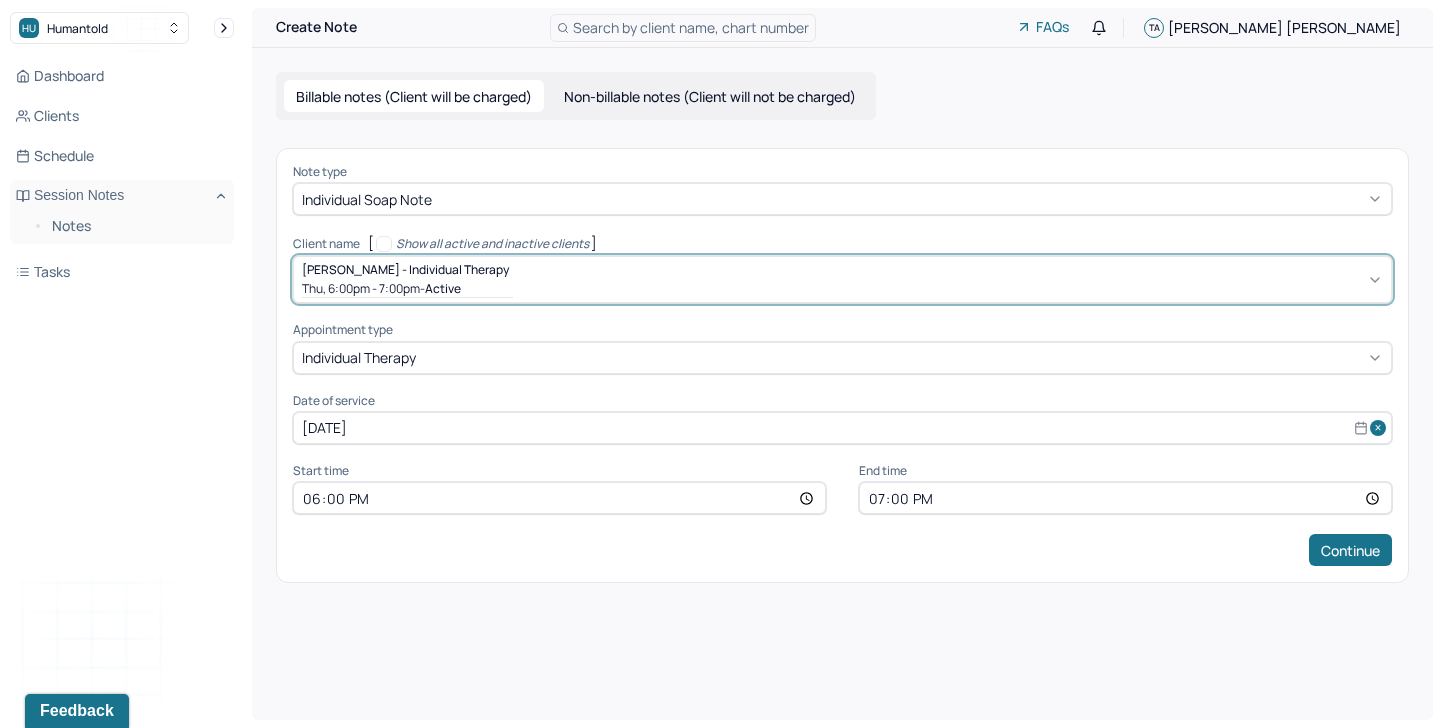 click on "[DATE]" at bounding box center (842, 428) 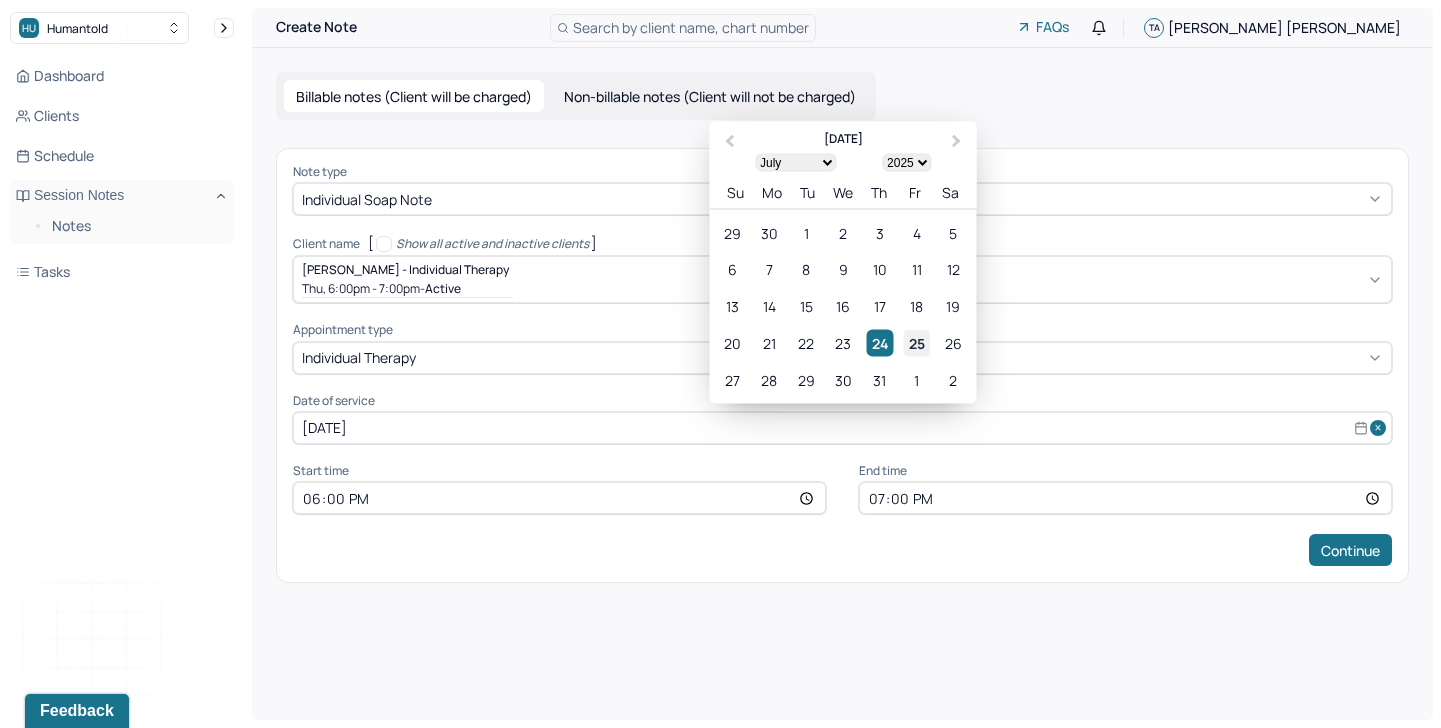 click on "25" at bounding box center [916, 343] 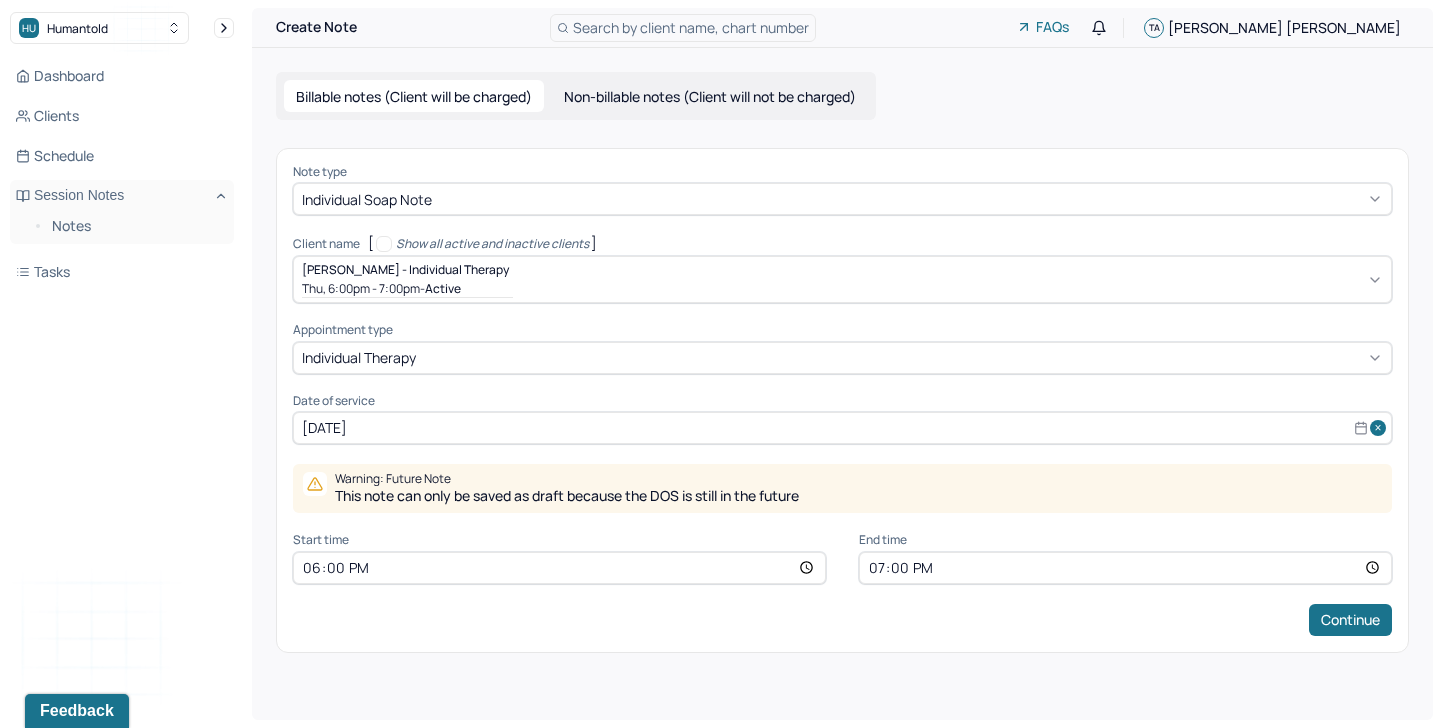 click on "18:00" at bounding box center [559, 568] 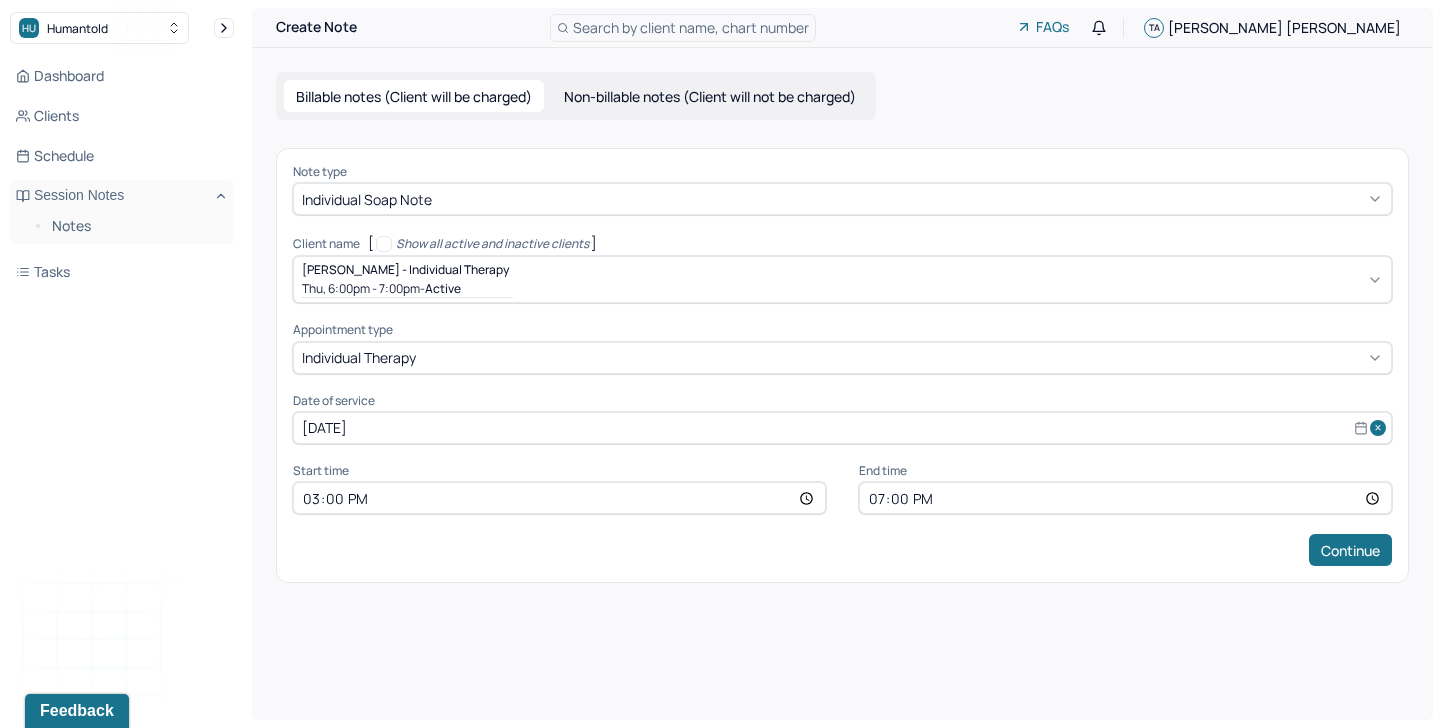 type on "15:00" 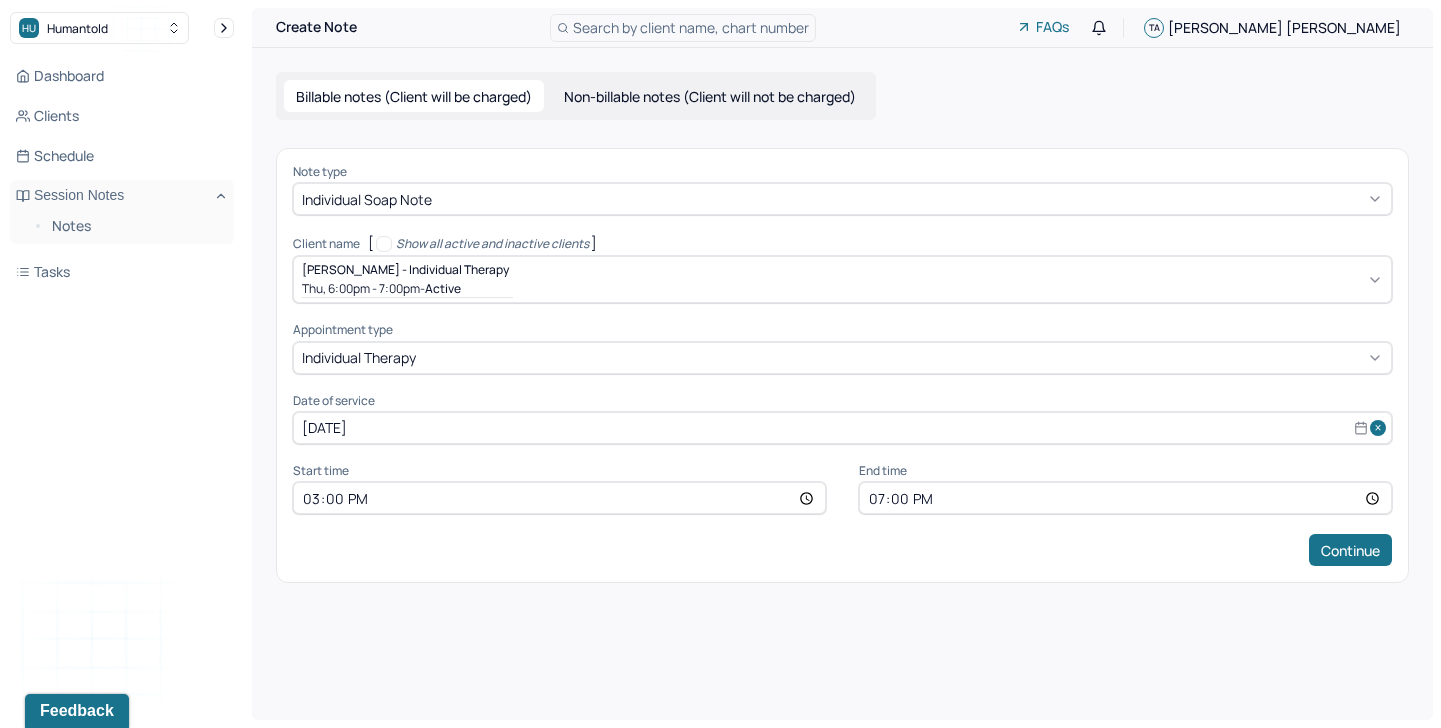 click on "Note type Individual soap note Client name [ Show all active and inactive clients ] [PERSON_NAME] - Individual therapy Thu, 6:00pm - 7:00pm  -  active Supervisee name [PERSON_NAME] Appointment type individual therapy Date of service [DATE] Start time 15:00 End time 19:00 Continue" at bounding box center (842, 365) 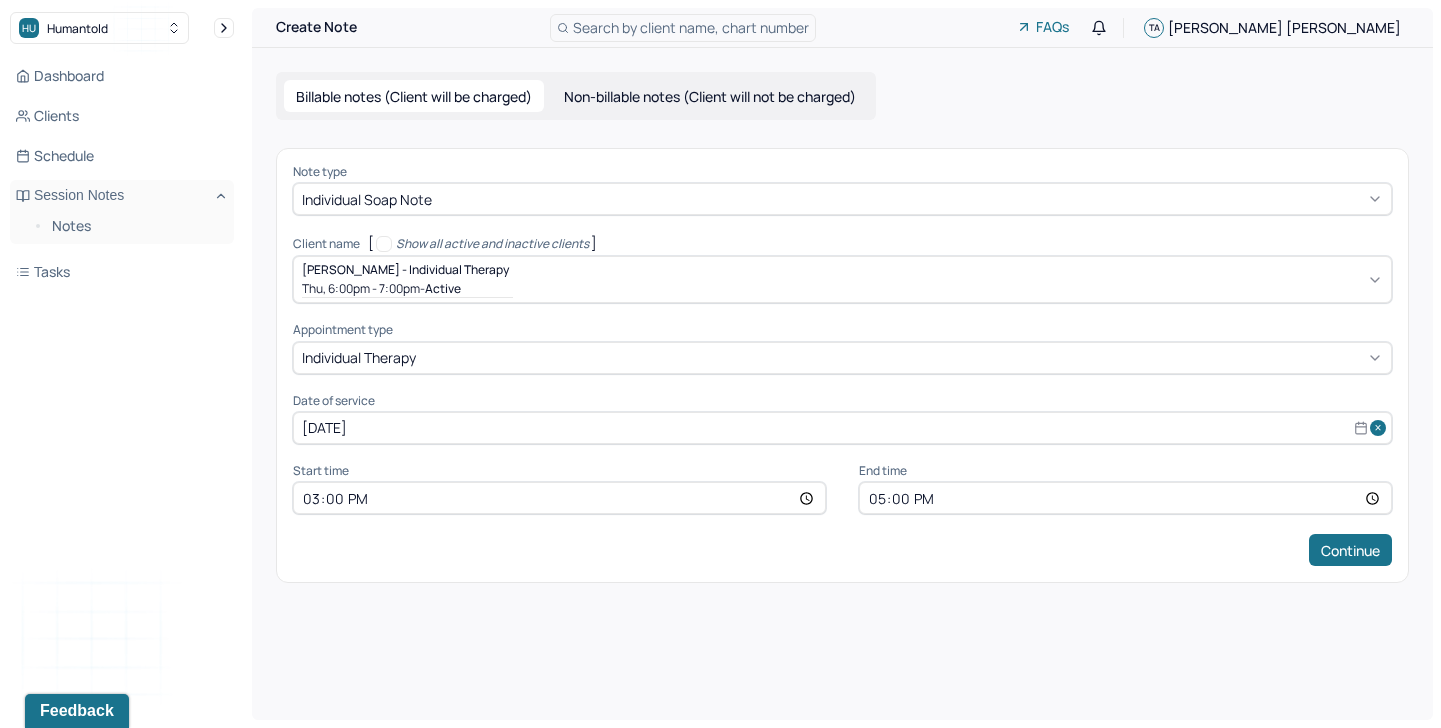 type on "17:00" 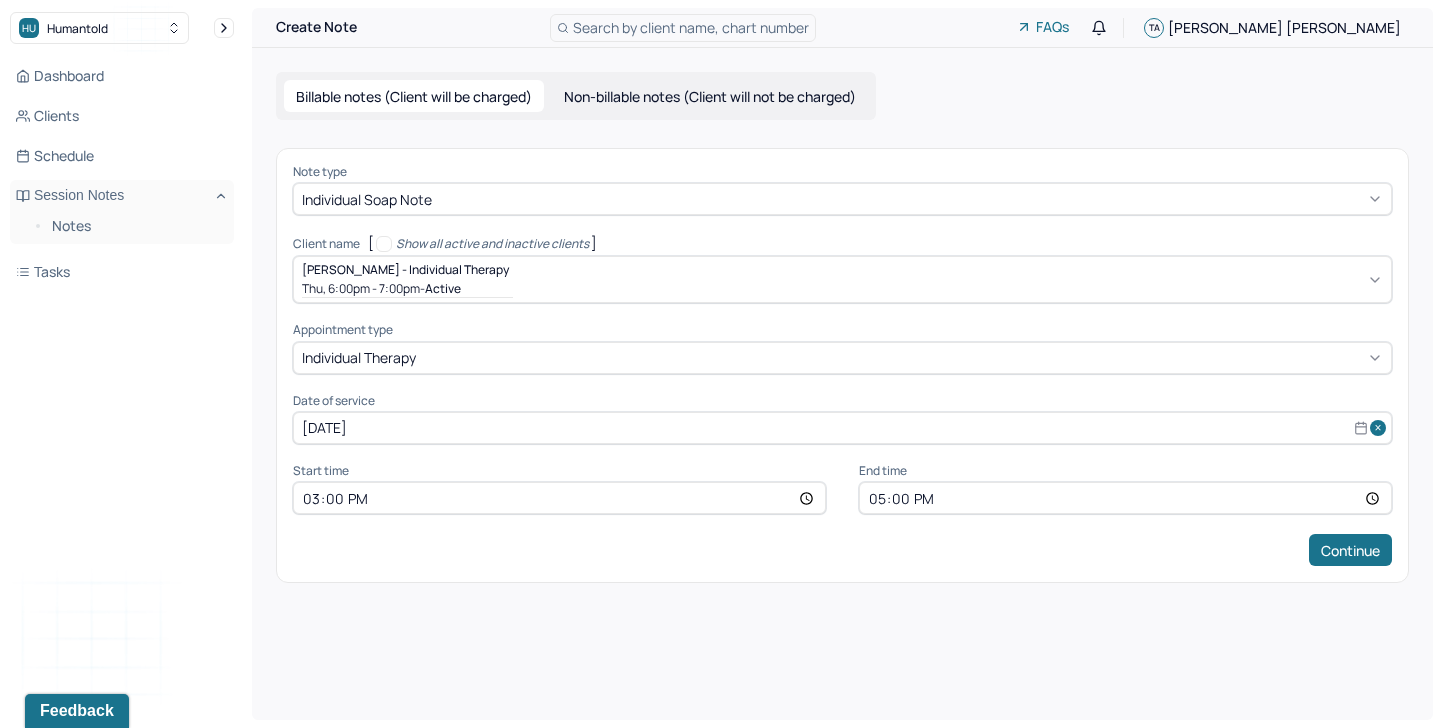 click on "Create Note Search by client name, chart number  FAQs TA [PERSON_NAME] Billable notes (Client will be charged) Non-billable notes (Client will not be charged) Note type Individual soap note Client name [ Show all active and inactive clients ] [PERSON_NAME] - Individual therapy Thu, 6:00pm - 7:00pm  -  active Supervisee name [PERSON_NAME] Appointment type individual therapy Date of service [DATE] Start time 15:00 End time 17:00 Continue" at bounding box center [842, 364] 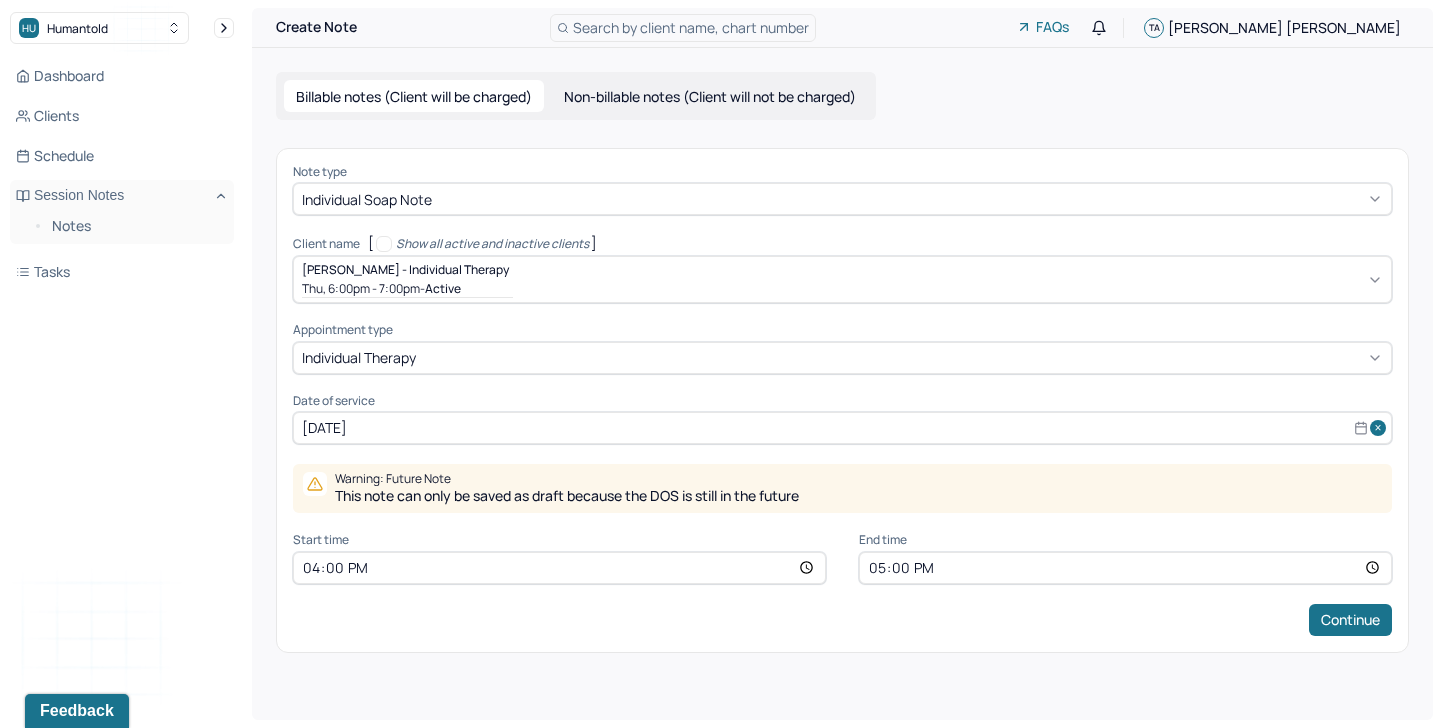 type on "16:00" 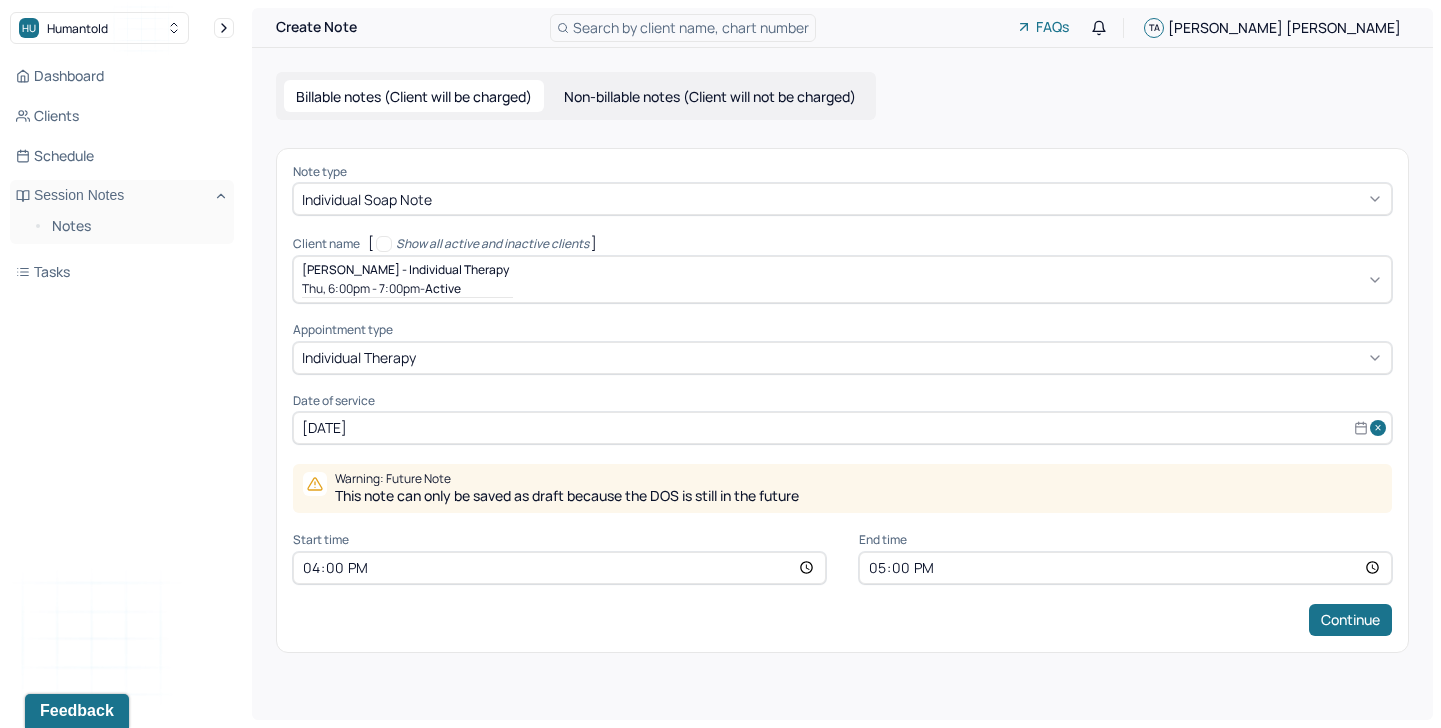 click on "Continue" at bounding box center [842, 620] 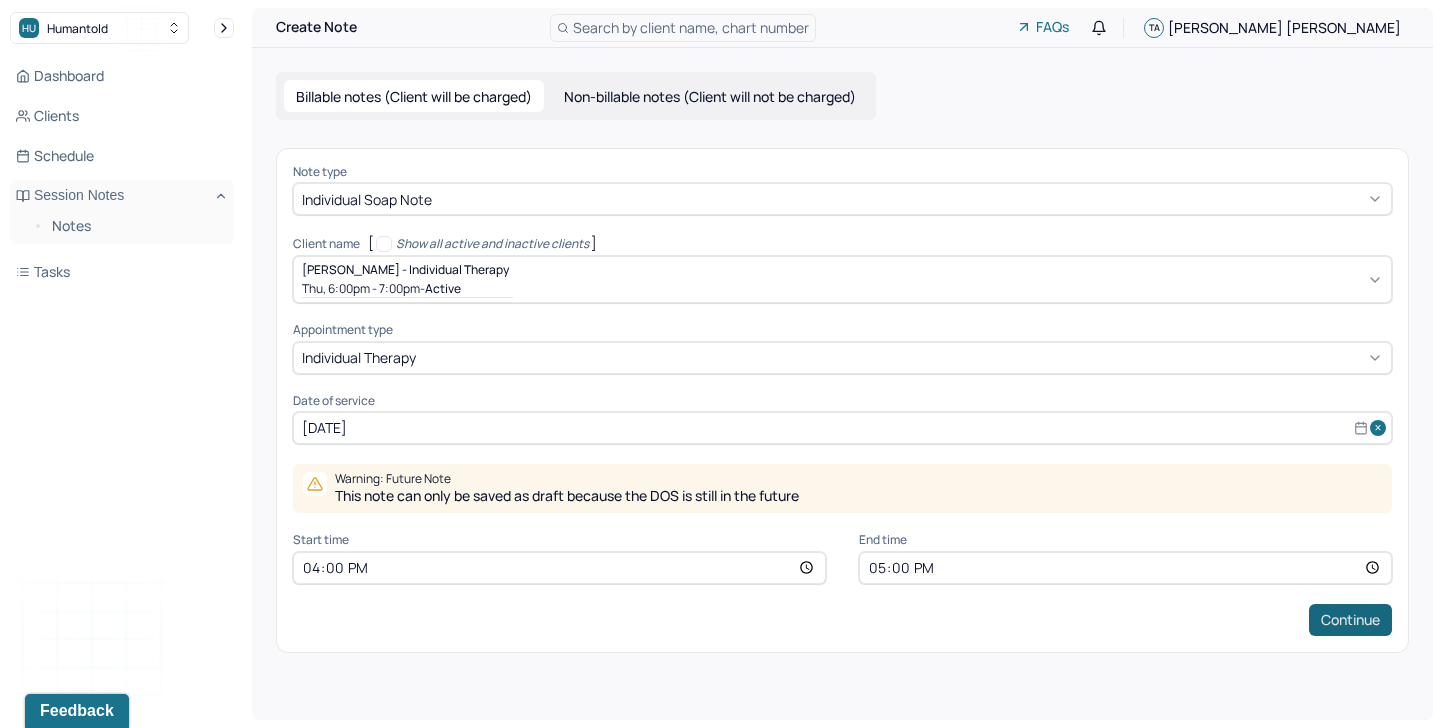 click on "Continue" at bounding box center [1350, 620] 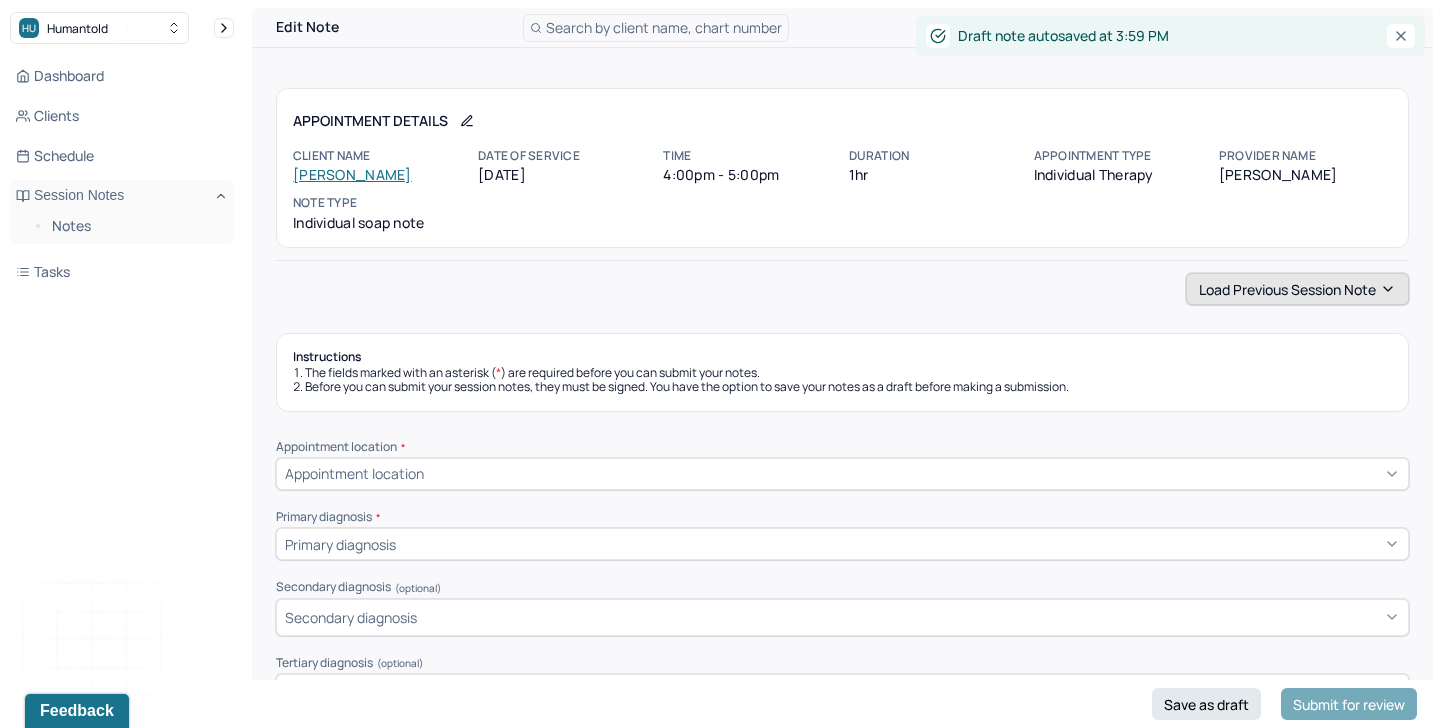 click on "Load previous session note" at bounding box center (1297, 289) 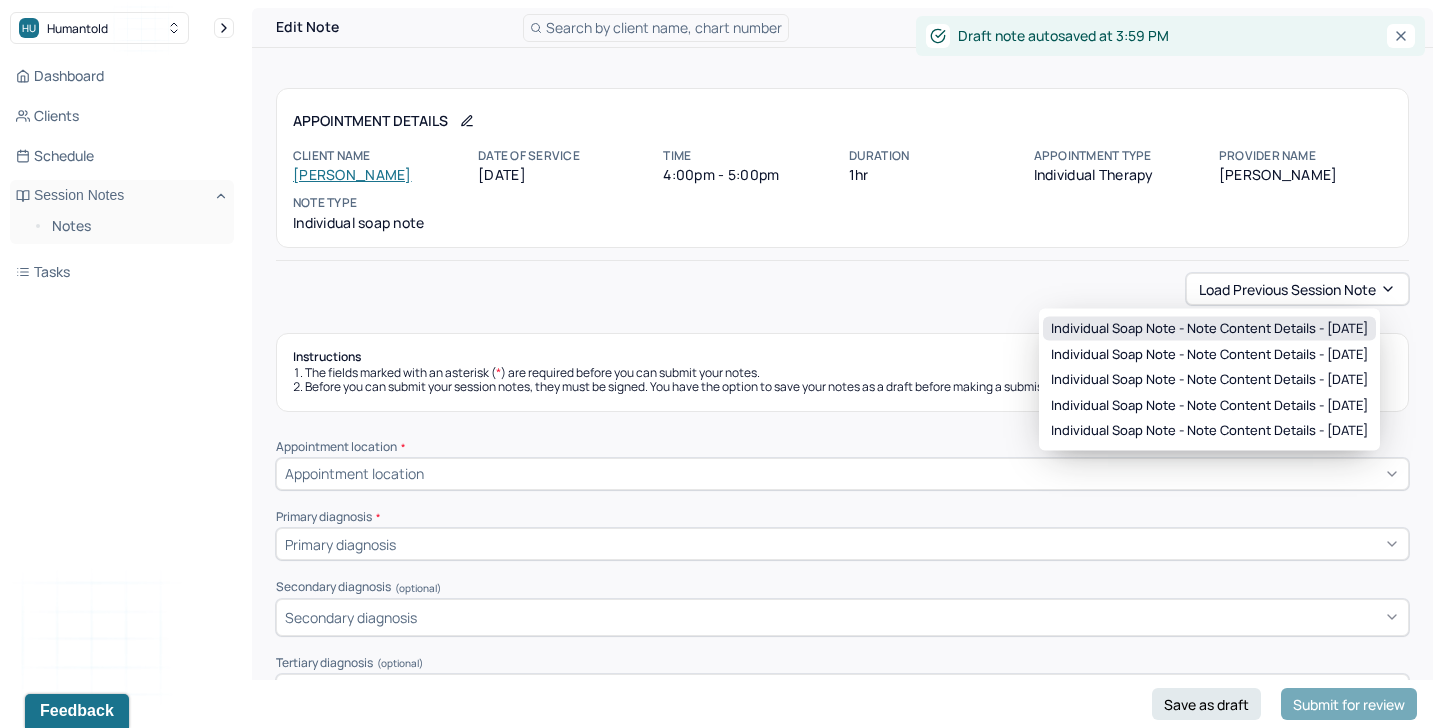 click on "Individual soap note   - Note content Details -   [DATE]" at bounding box center [1209, 329] 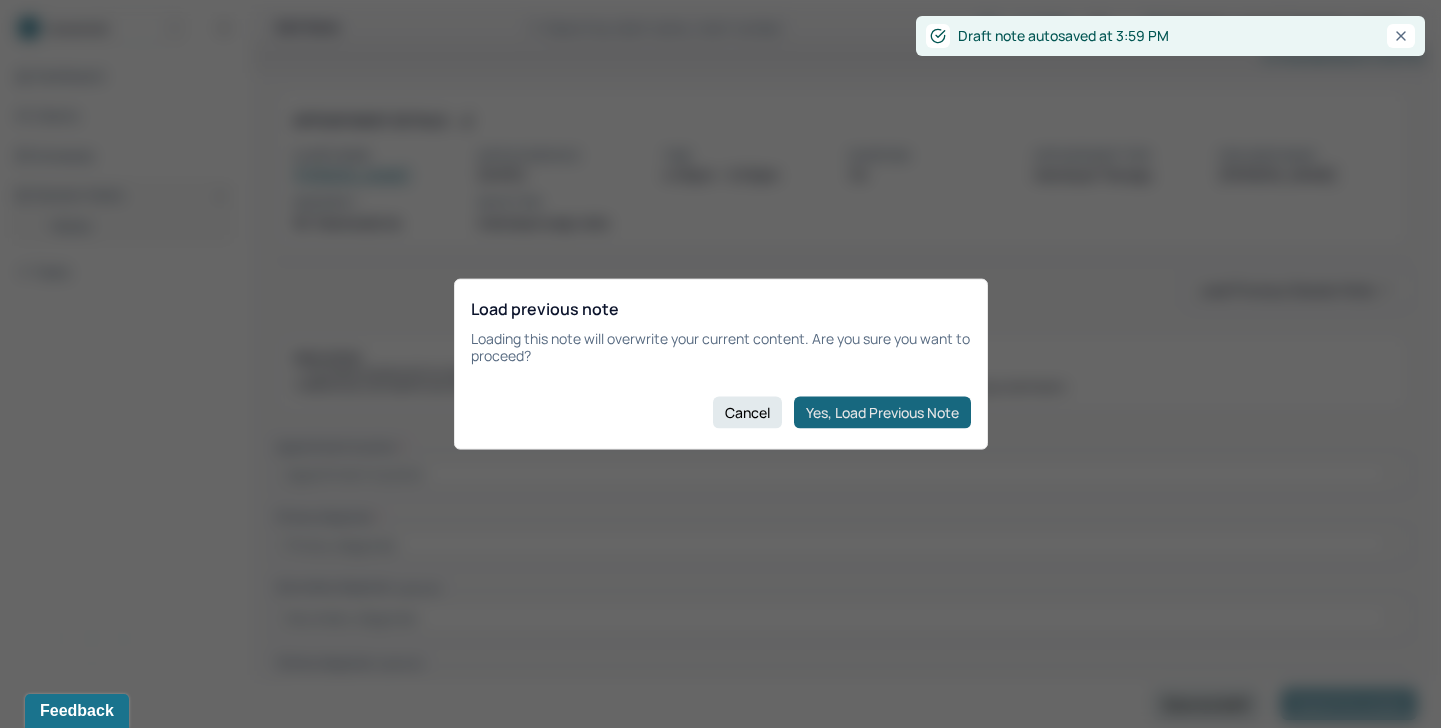 click on "Yes, Load Previous Note" at bounding box center (882, 412) 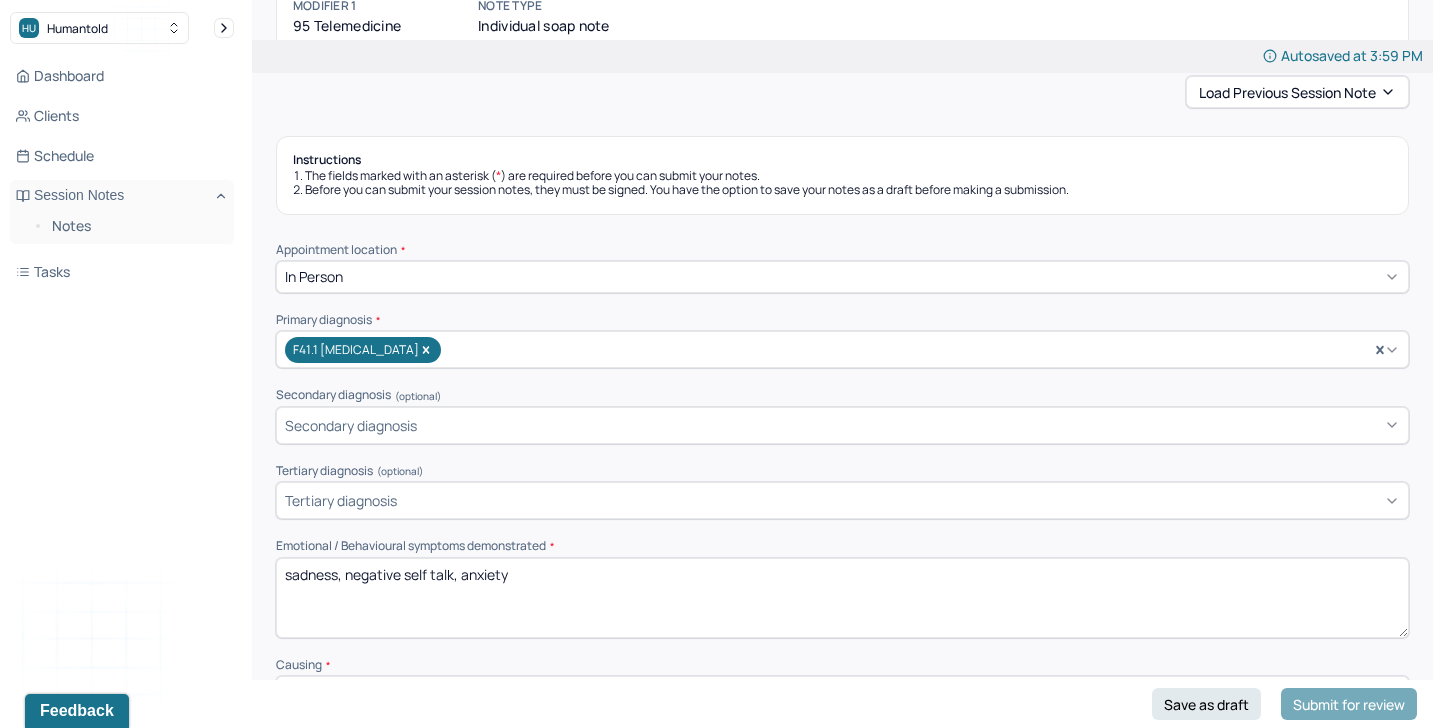 scroll, scrollTop: 303, scrollLeft: 0, axis: vertical 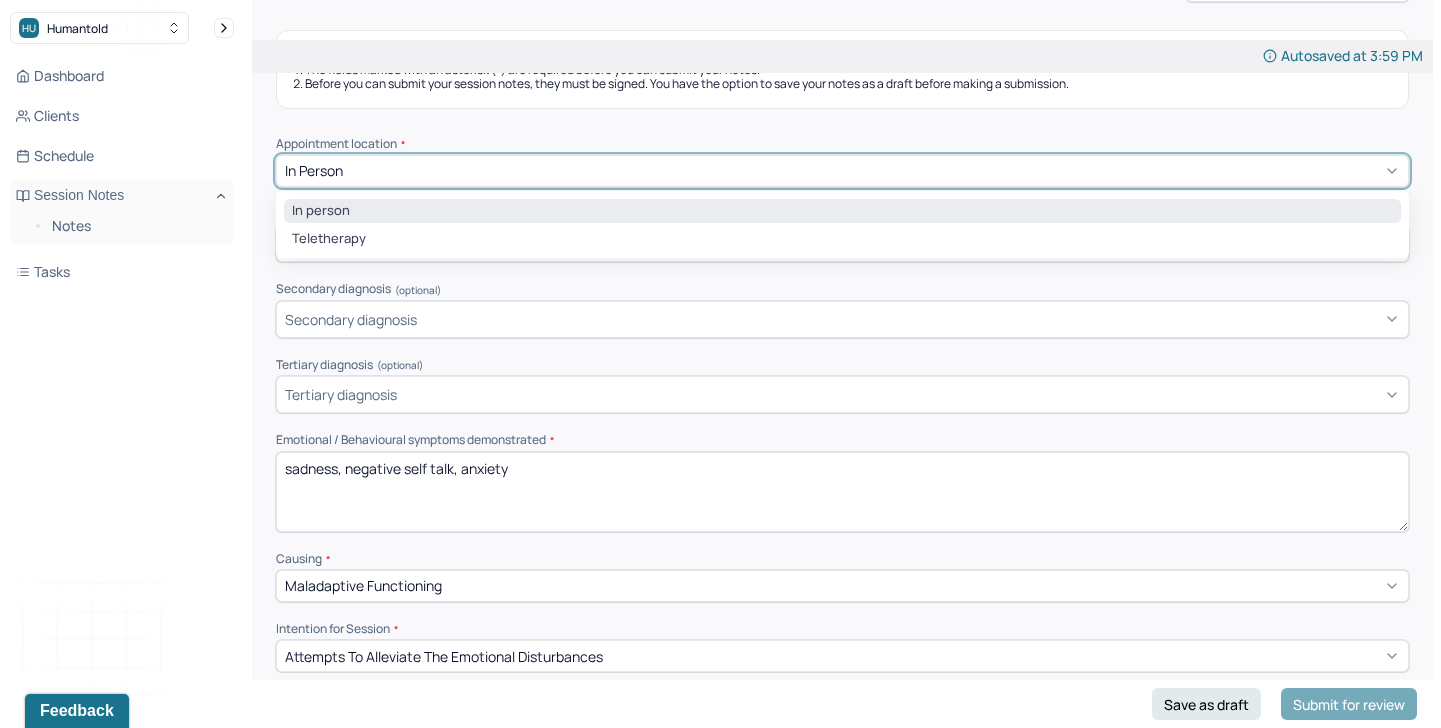 click on "In person" at bounding box center [842, 171] 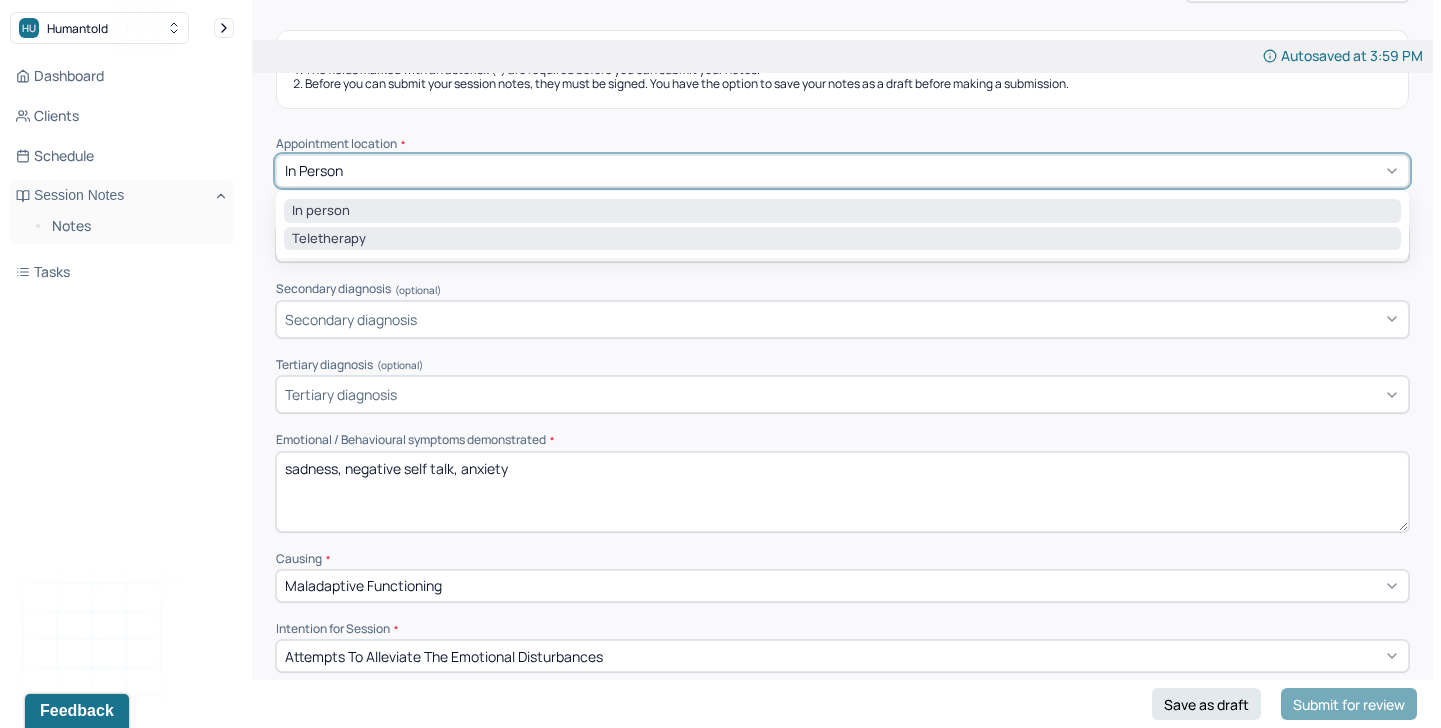 click on "Teletherapy" at bounding box center (842, 239) 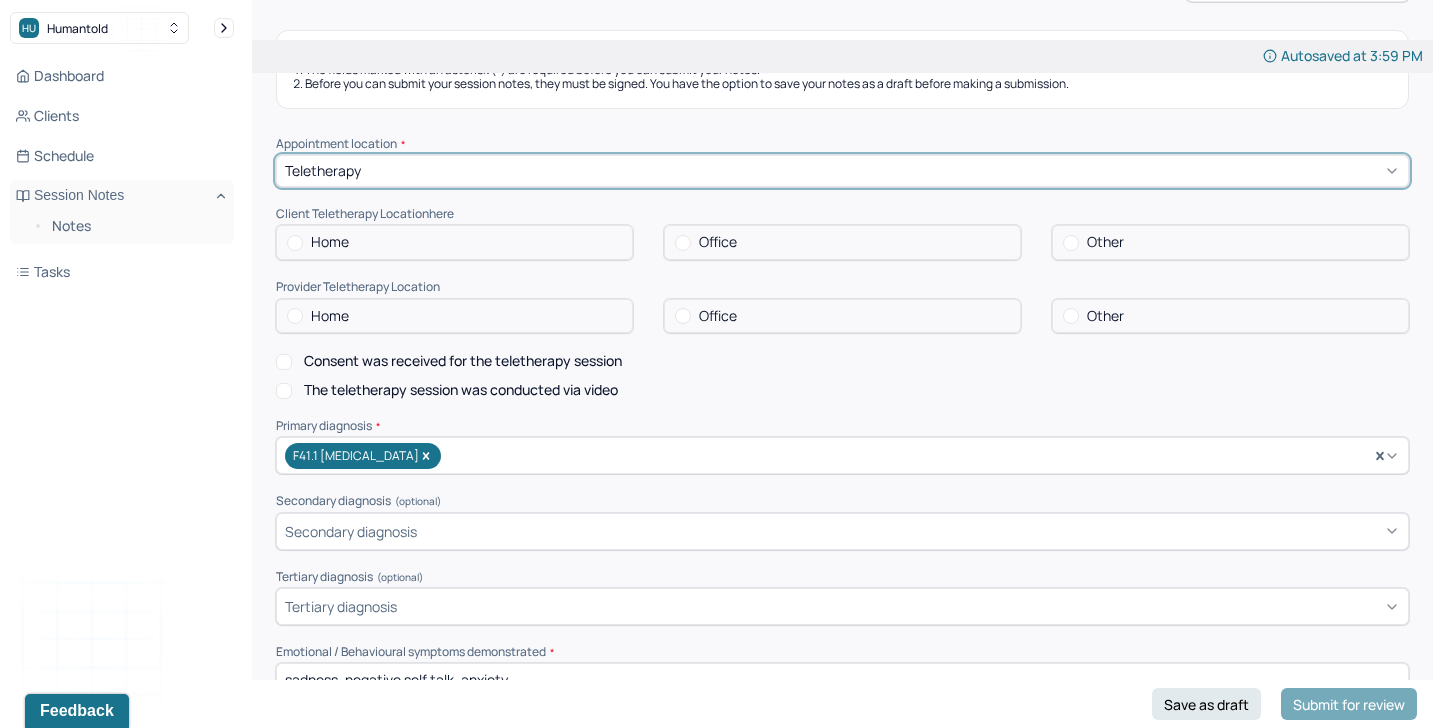 click on "Home" at bounding box center [454, 242] 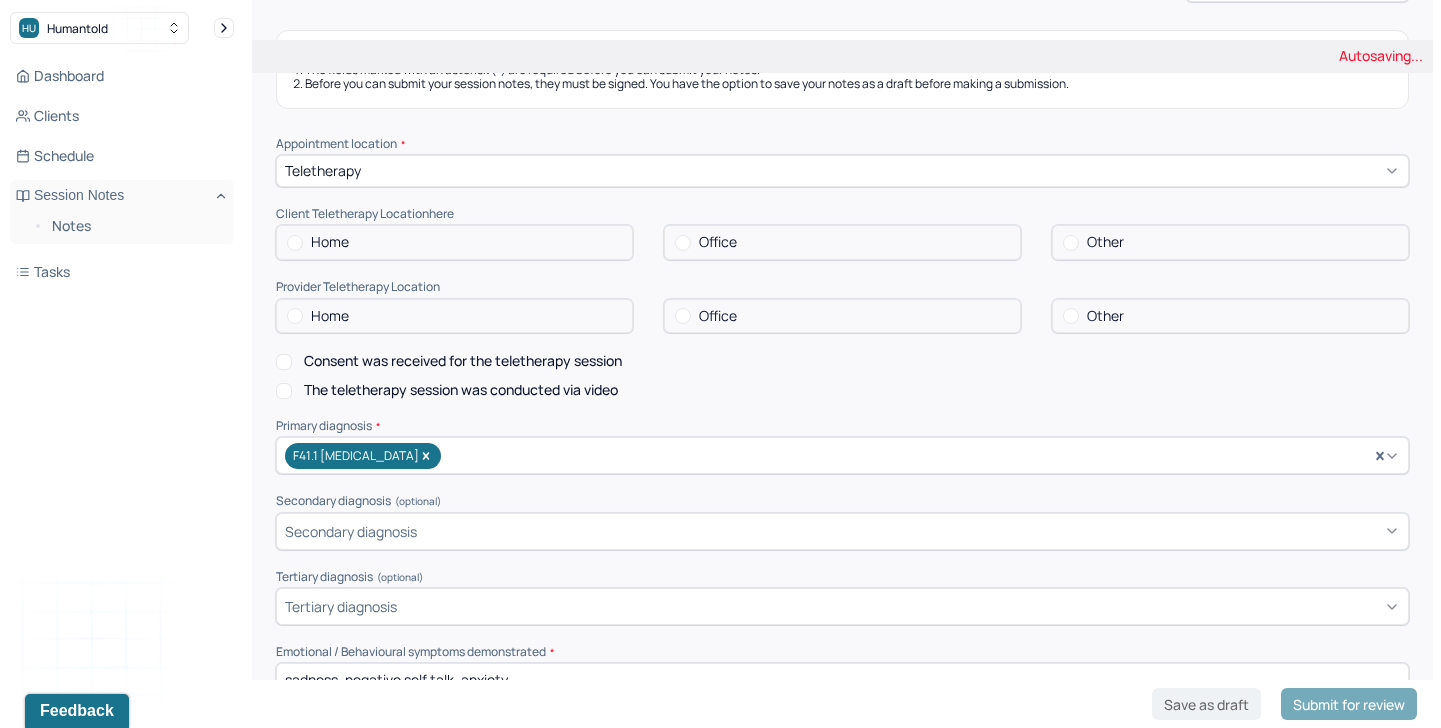 click on "Office" at bounding box center [718, 316] 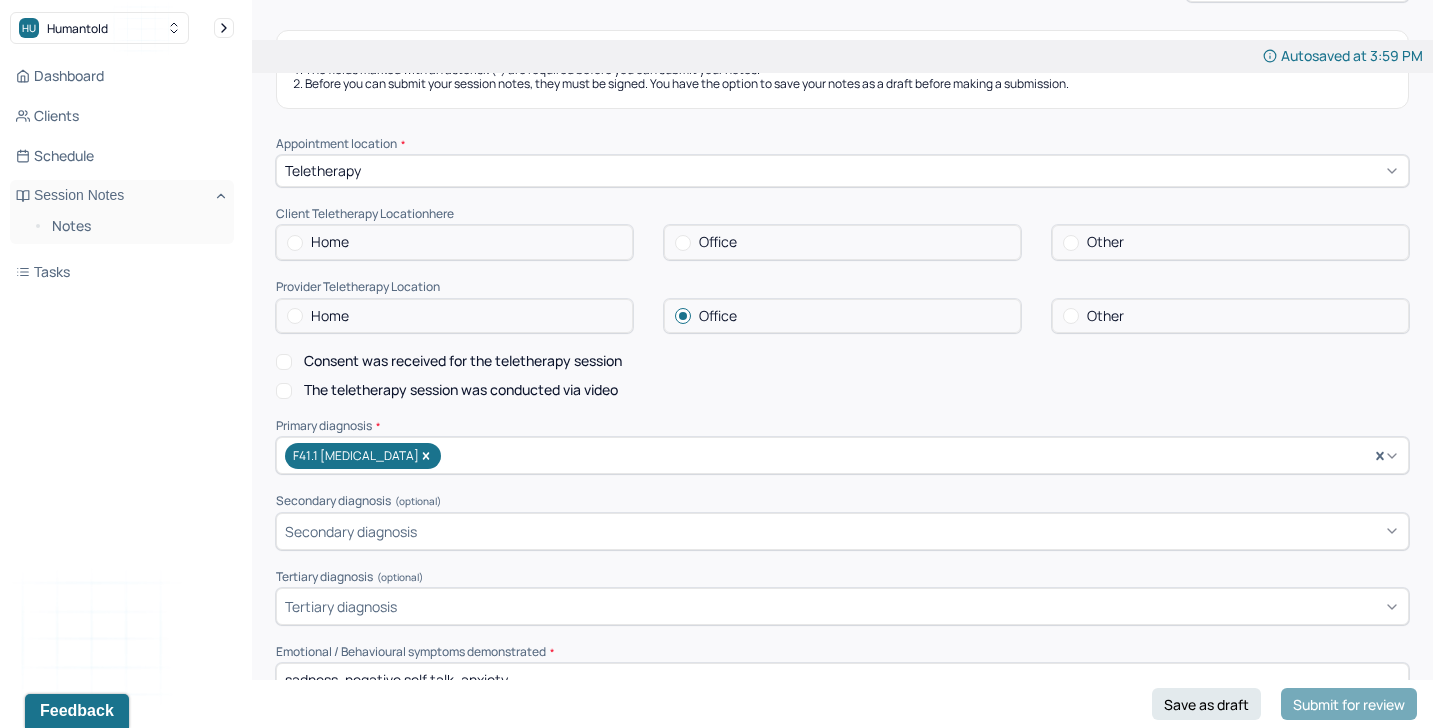 click on "Home" at bounding box center [454, 242] 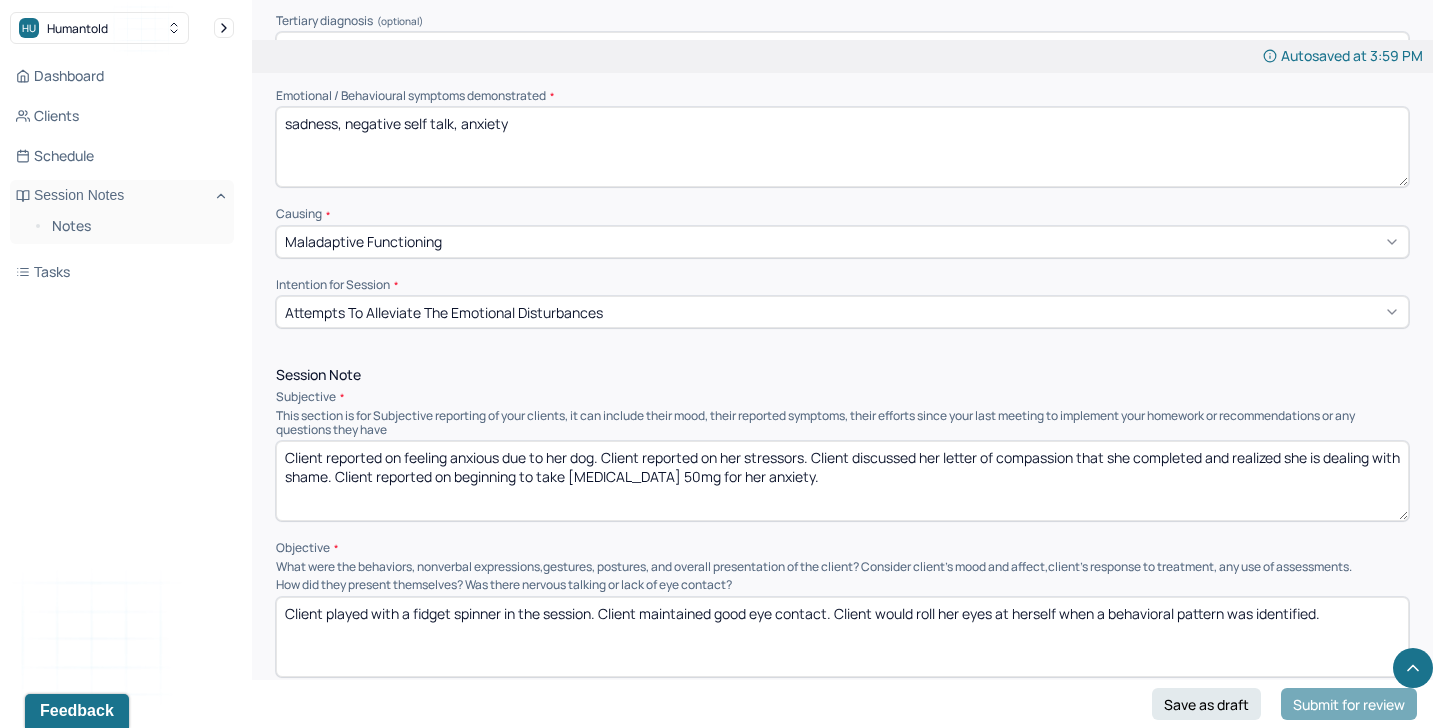 scroll, scrollTop: 853, scrollLeft: 0, axis: vertical 